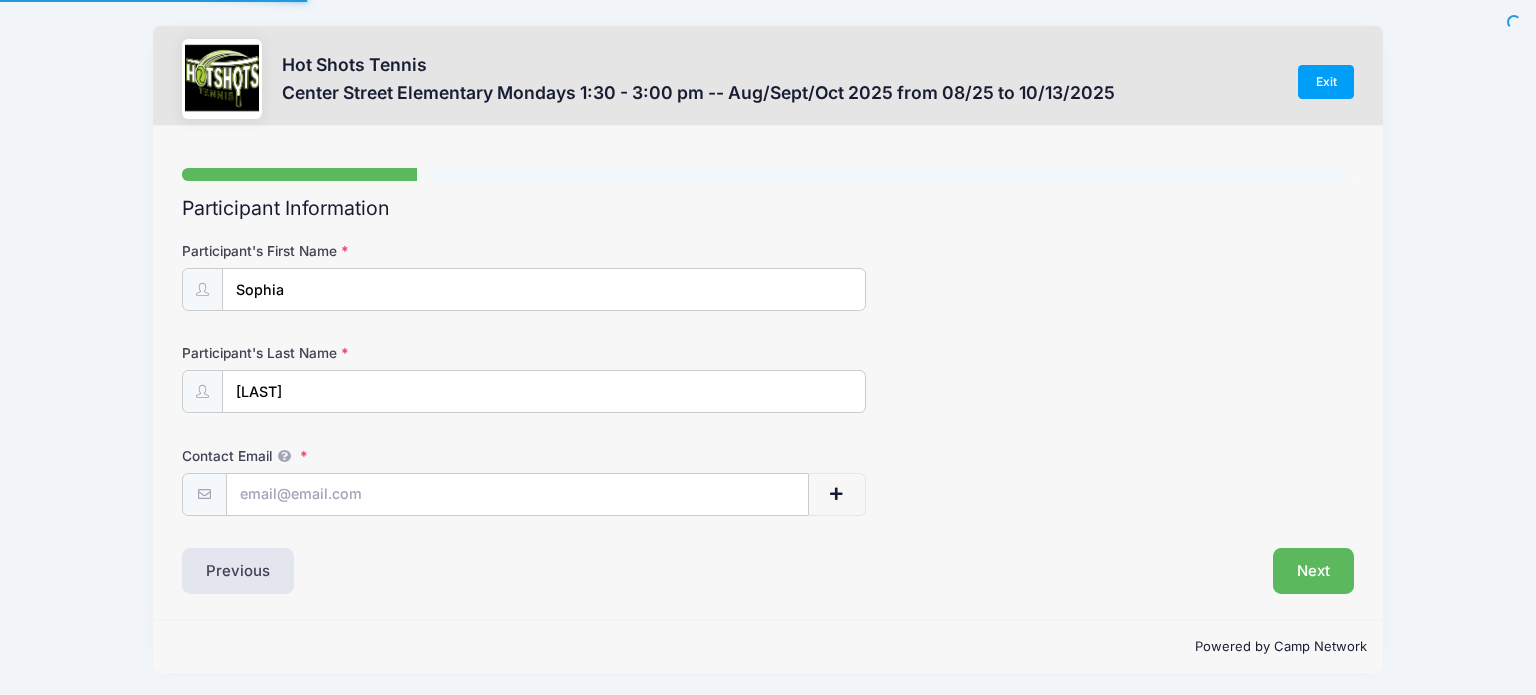 scroll, scrollTop: 0, scrollLeft: 0, axis: both 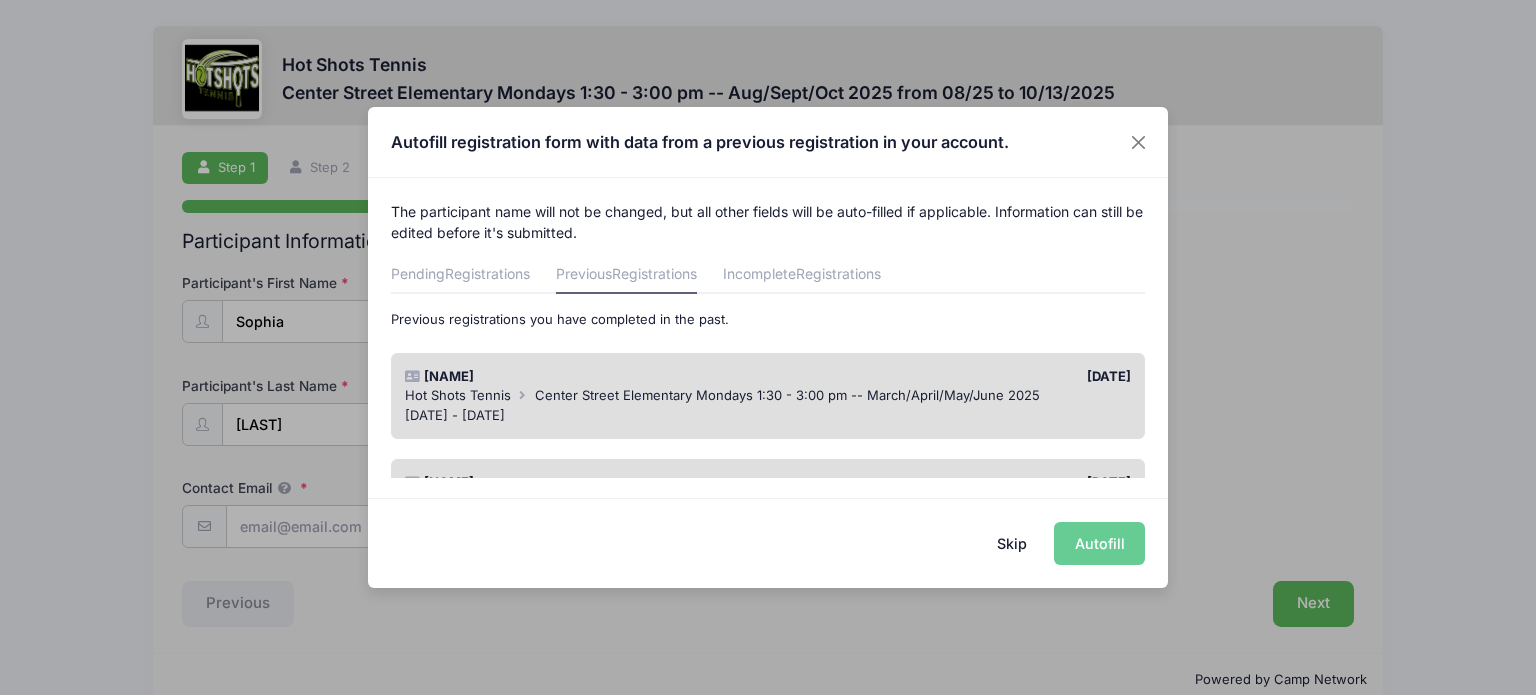 click on "Center Street Elementary Mondays 1:30 - 3:00 pm -- March/April/May/June 2025" at bounding box center [787, 395] 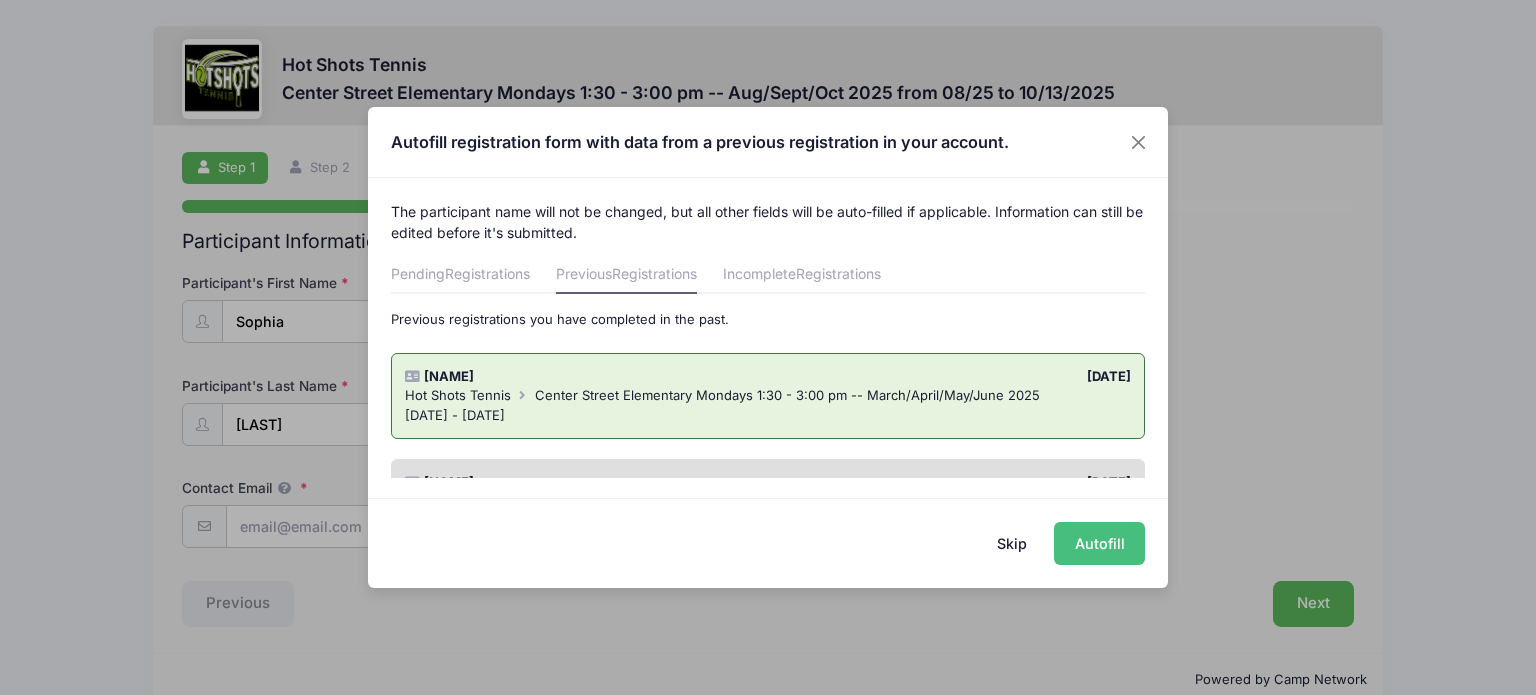 click on "Autofill" at bounding box center (1099, 543) 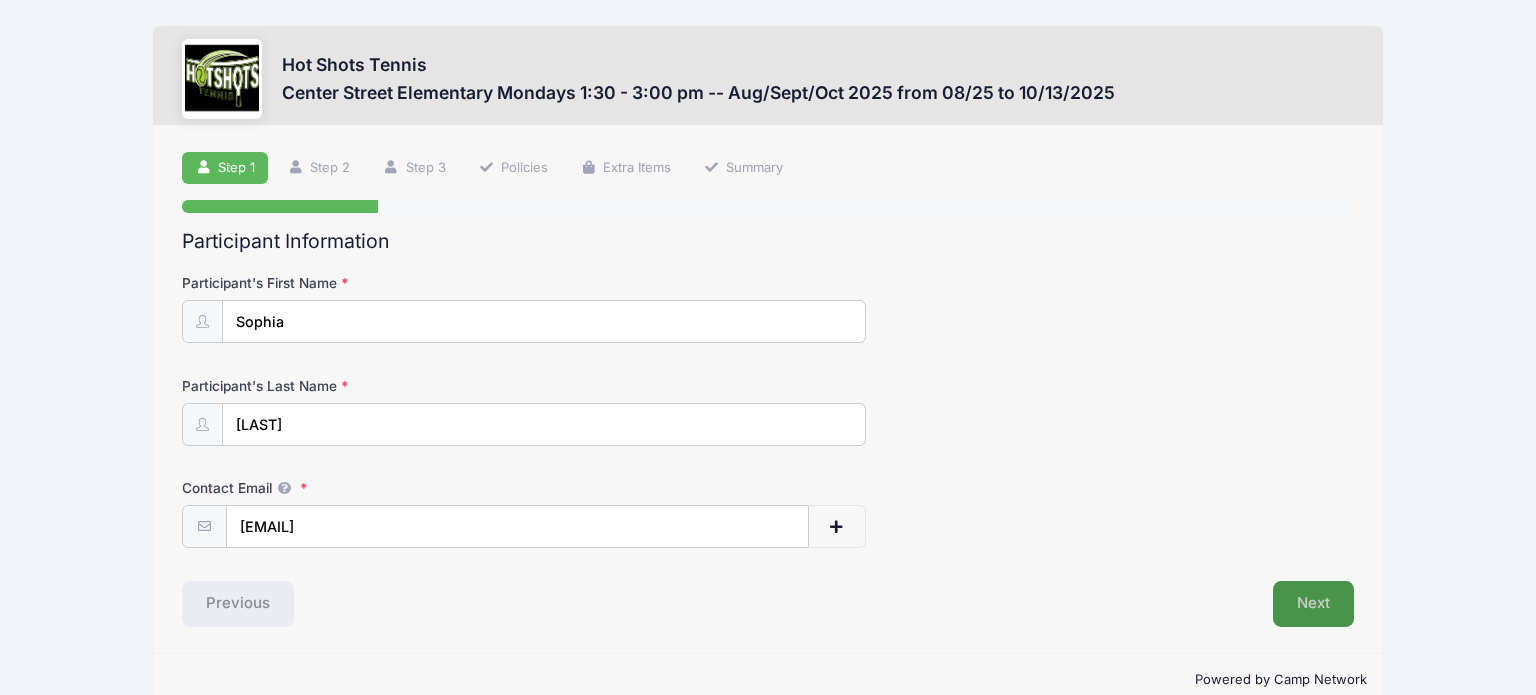 click on "Next" at bounding box center [1313, 604] 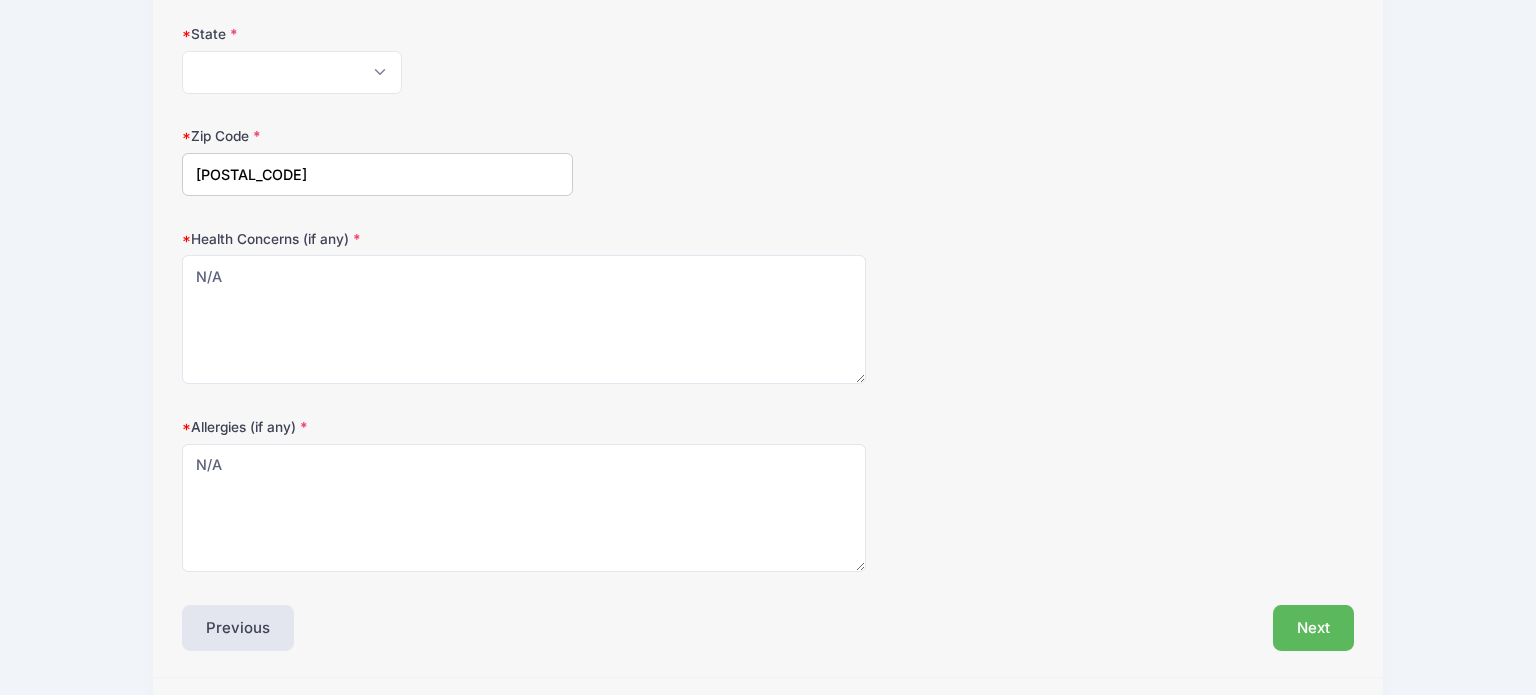 scroll, scrollTop: 564, scrollLeft: 0, axis: vertical 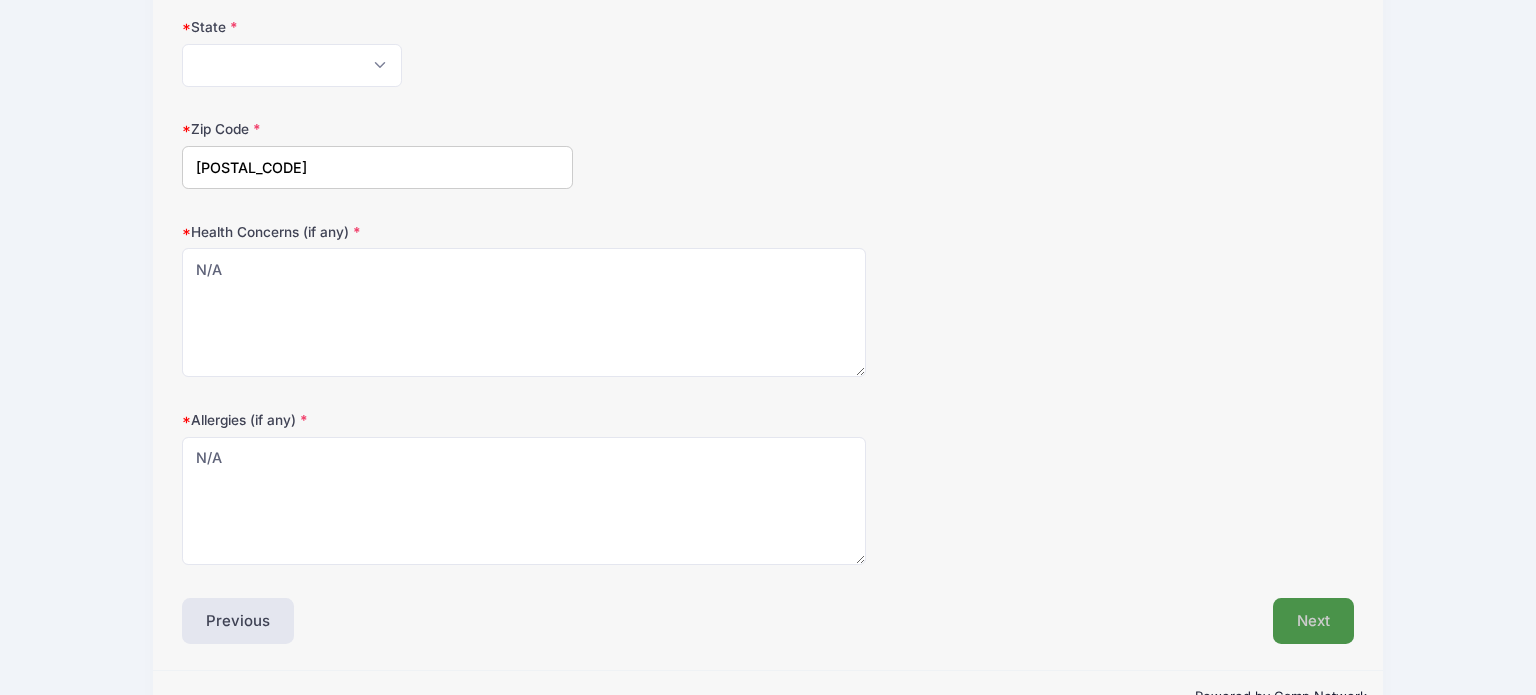 click on "Next" at bounding box center (1313, 621) 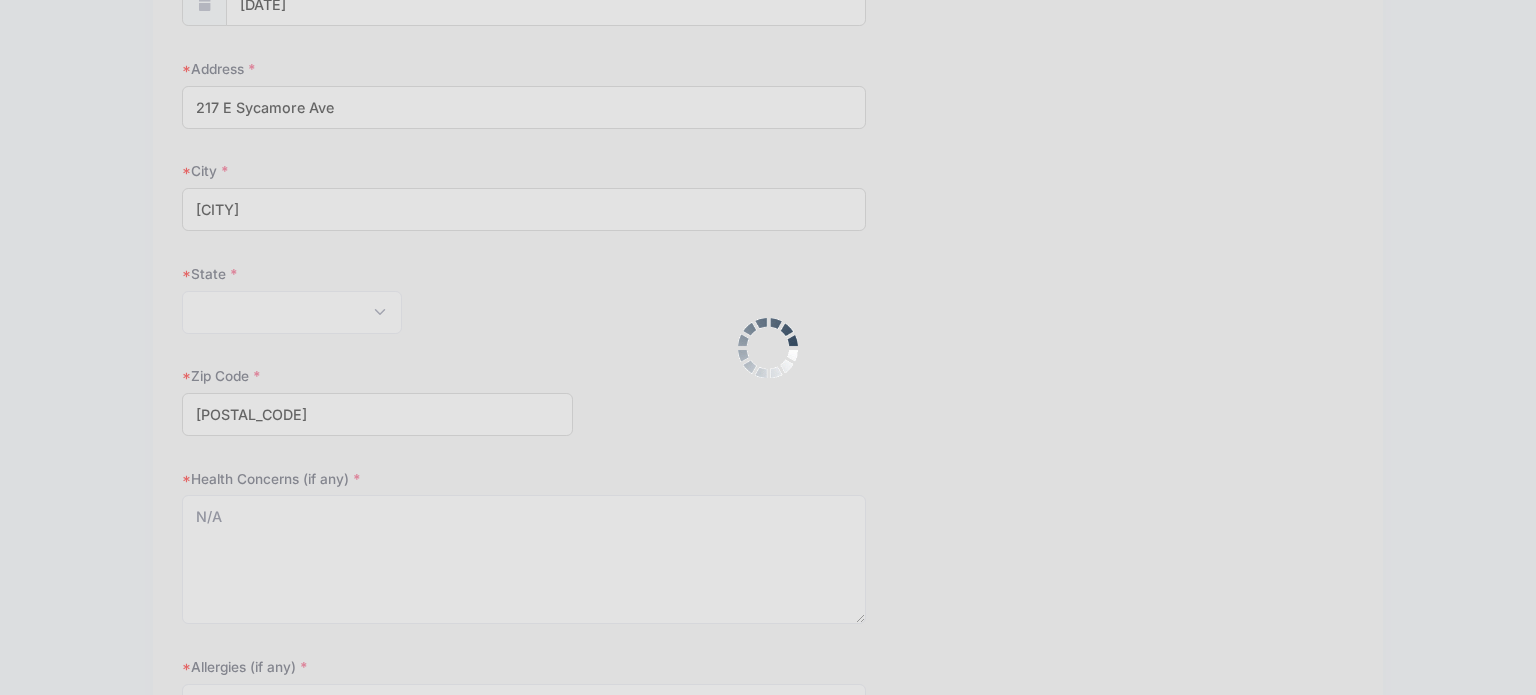 scroll, scrollTop: 0, scrollLeft: 0, axis: both 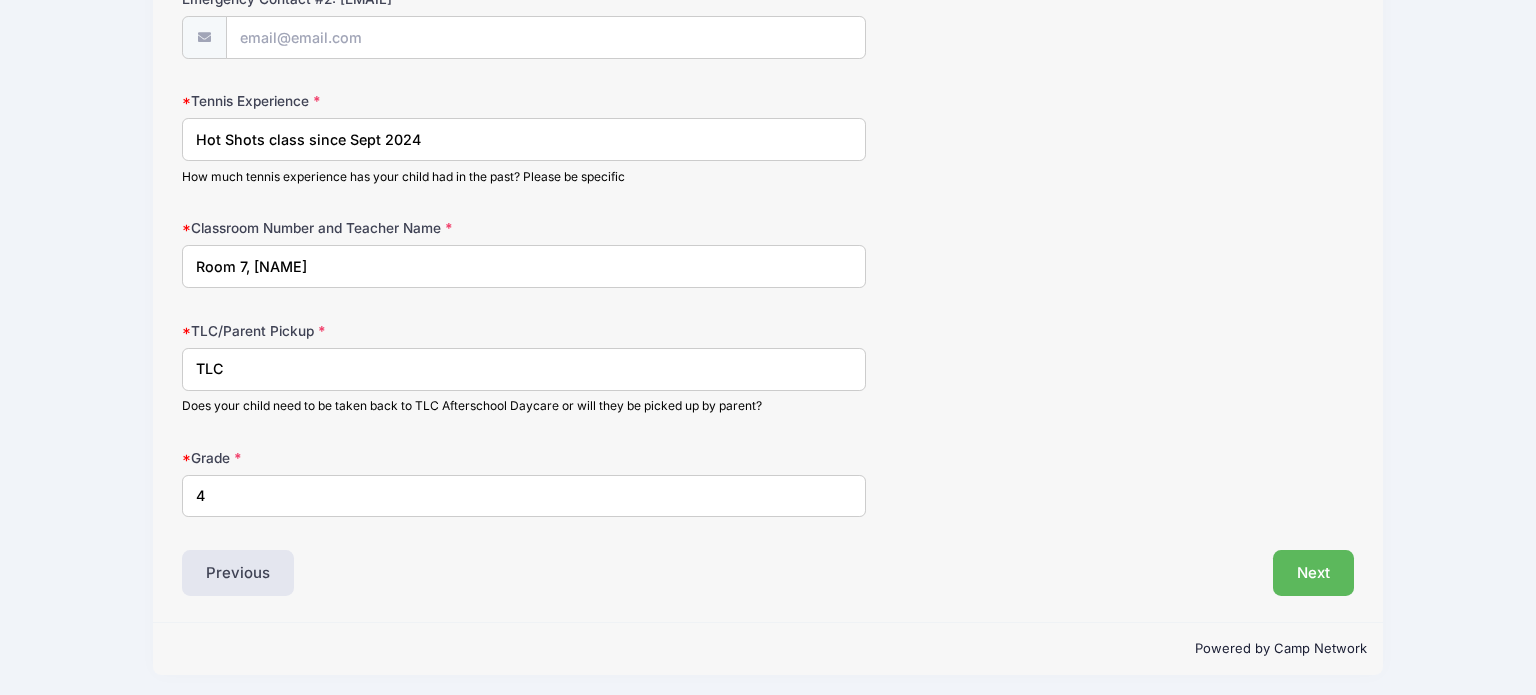 click on "Room 7, Ms. Stephanie Lee" at bounding box center (523, 266) 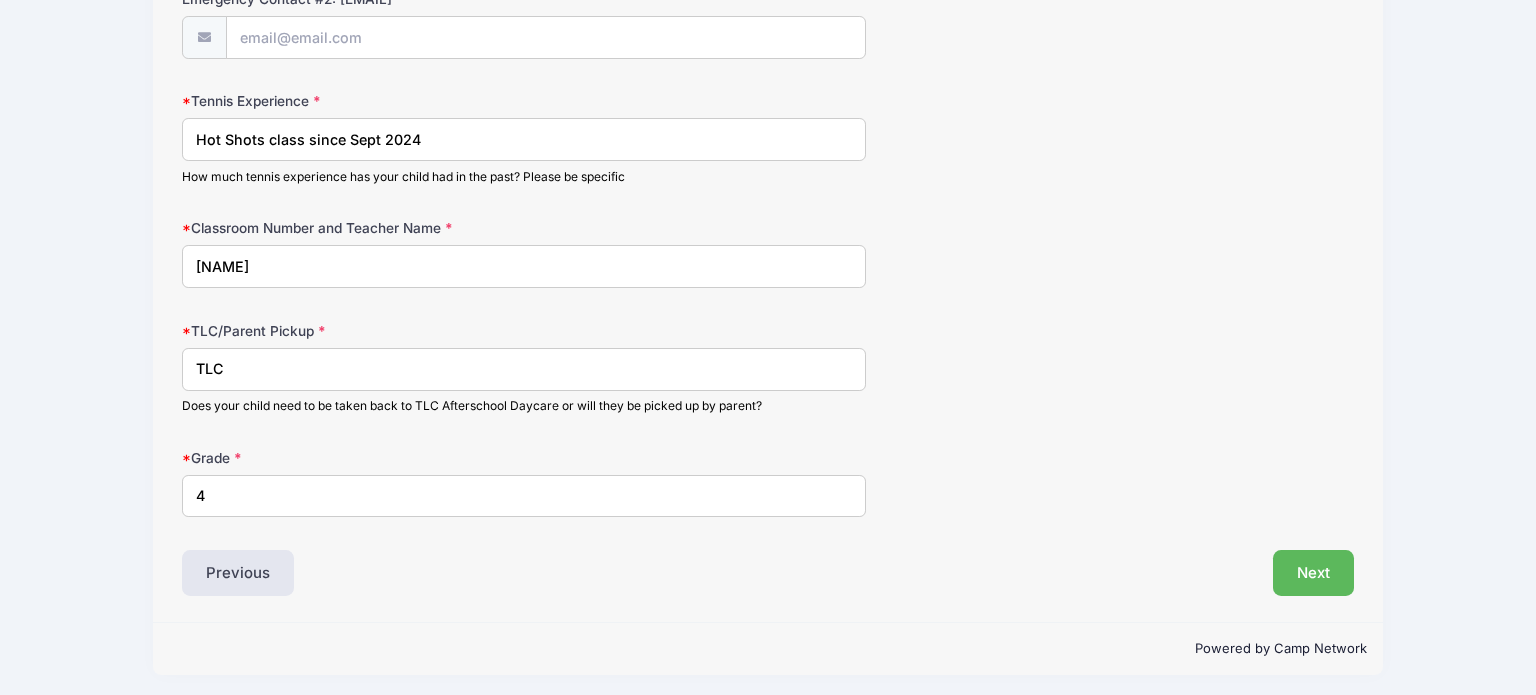 type on "R" 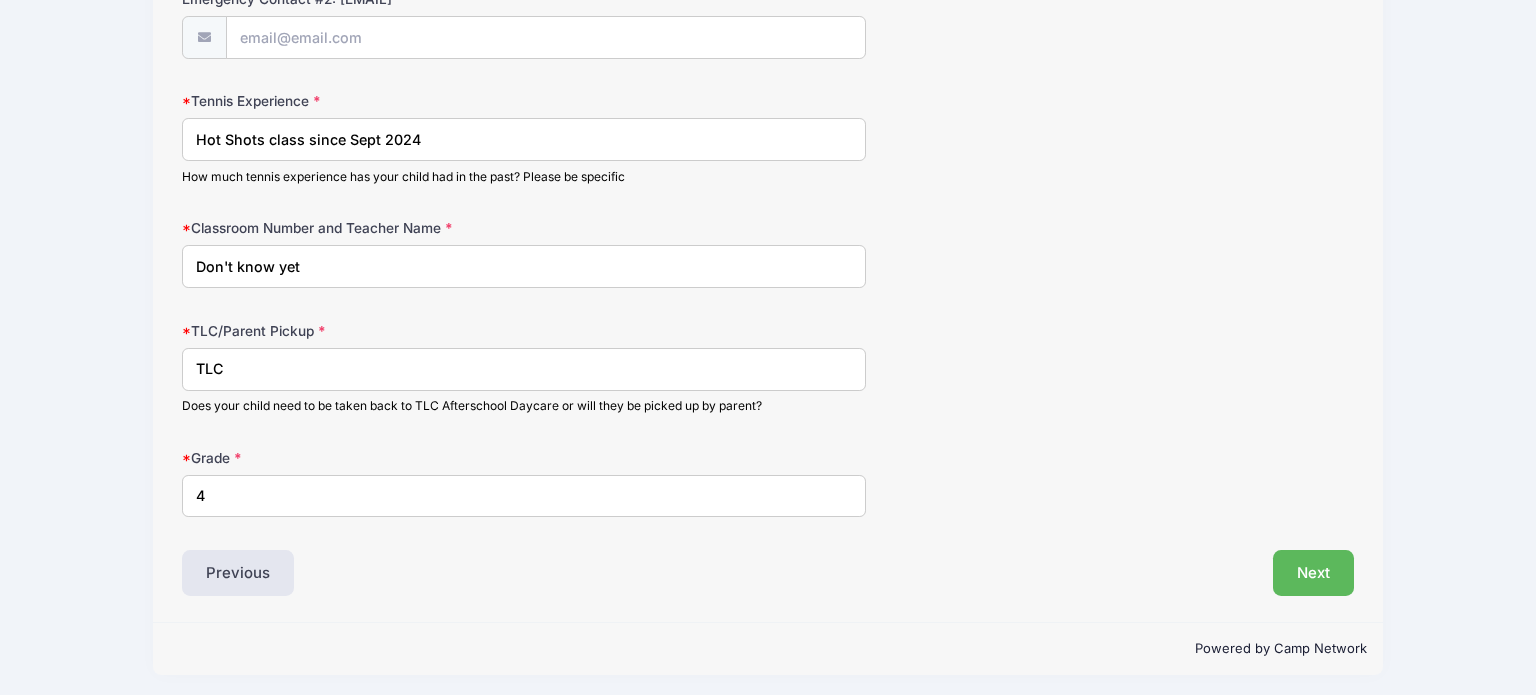 type on "Don't know yet" 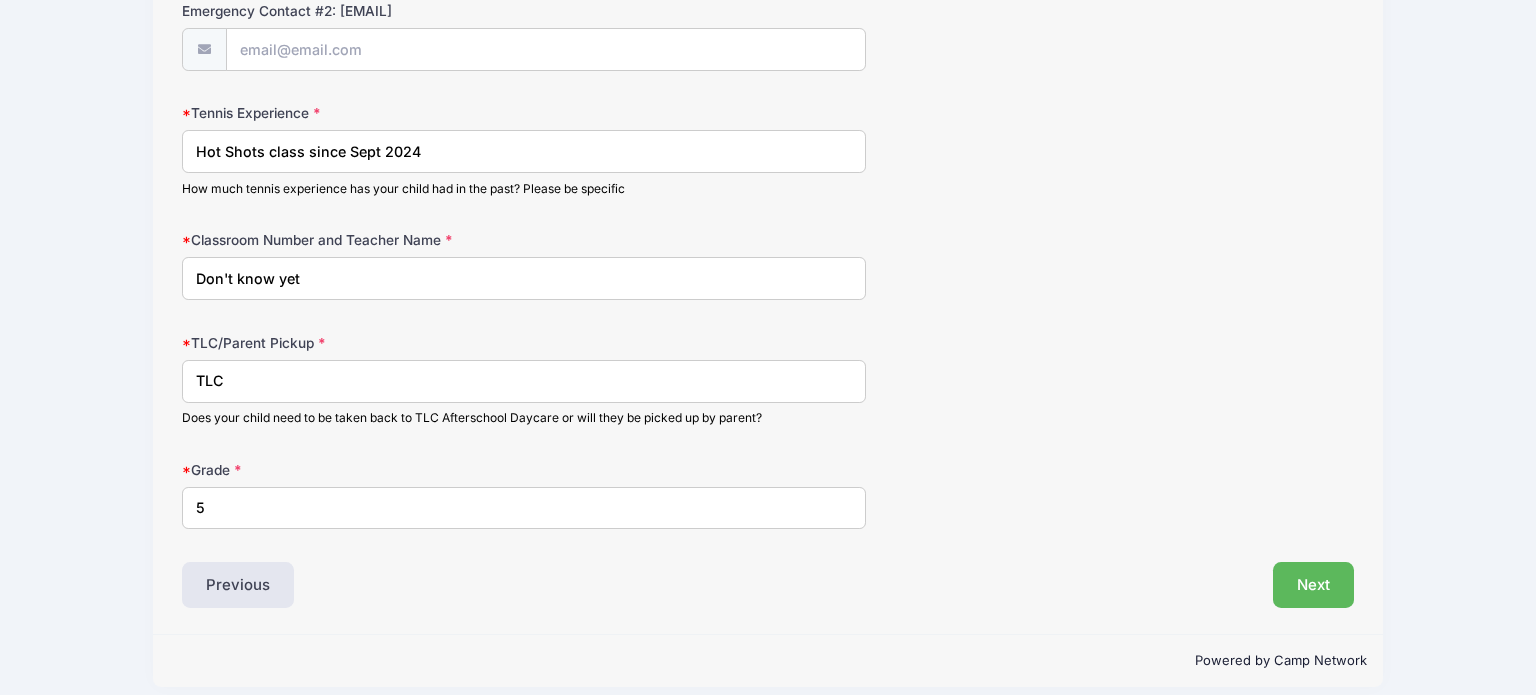 scroll, scrollTop: 1104, scrollLeft: 0, axis: vertical 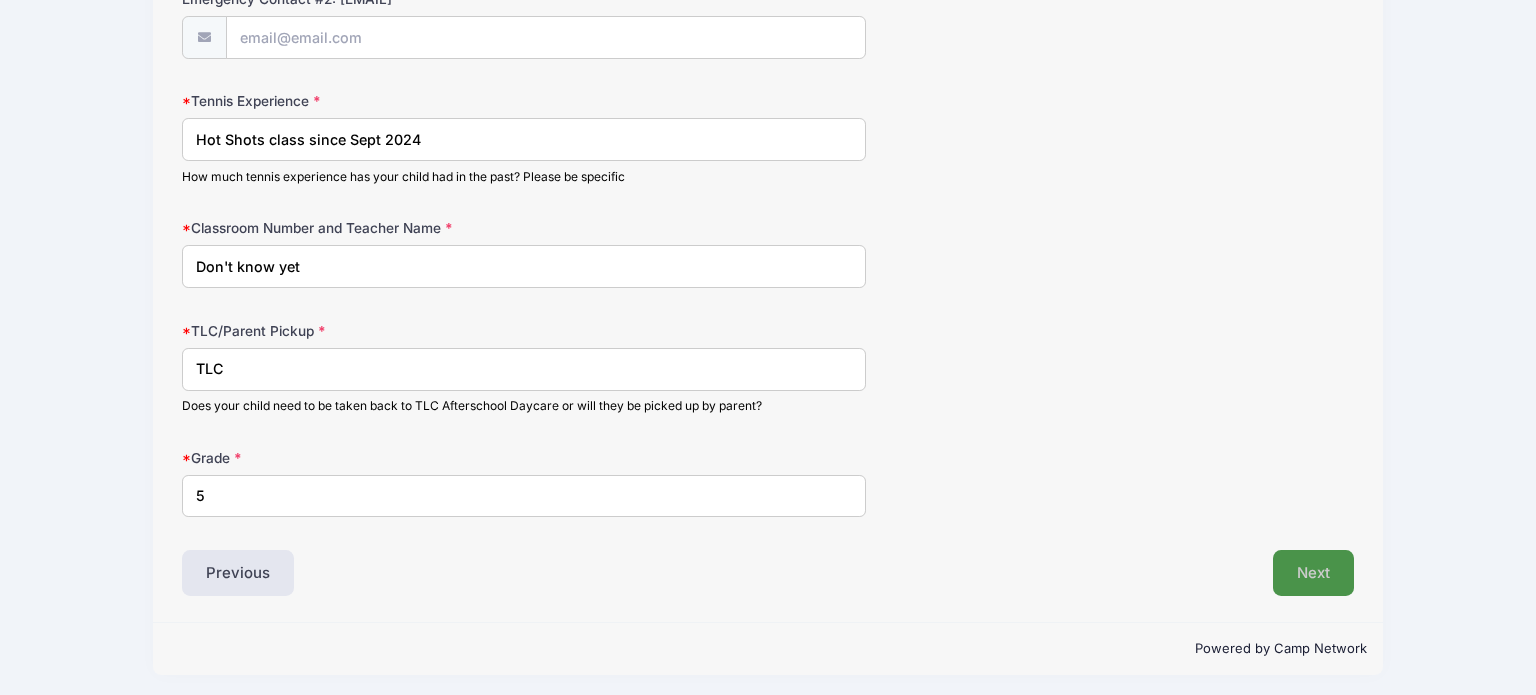 type on "5" 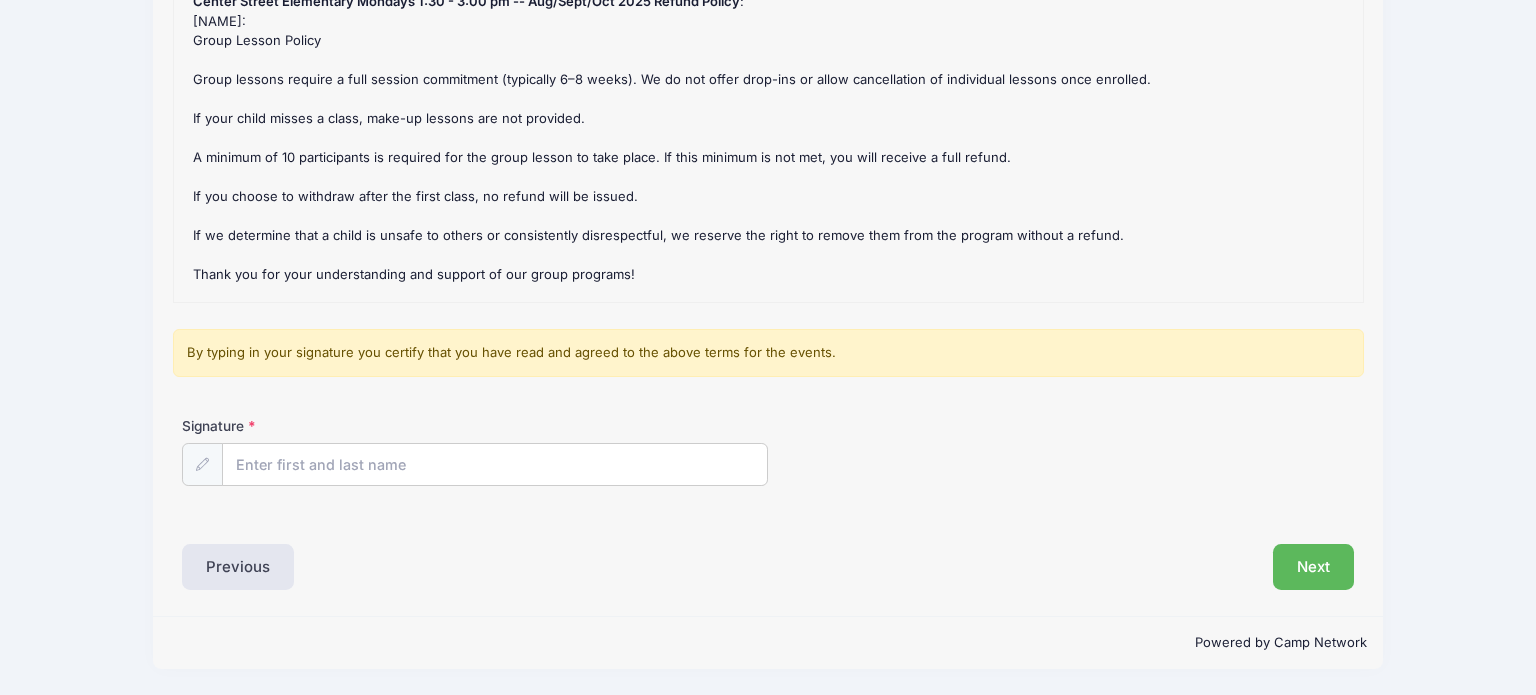 scroll, scrollTop: 21, scrollLeft: 0, axis: vertical 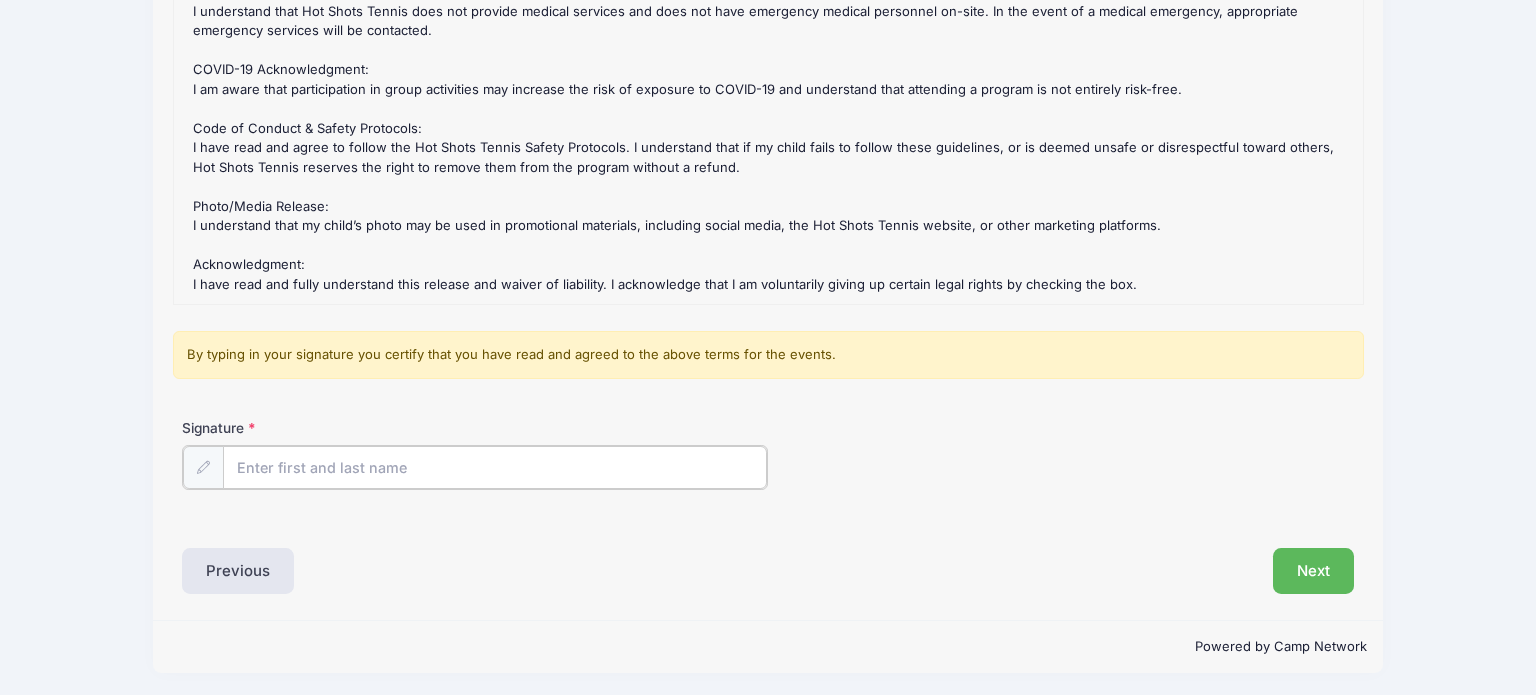 click on "Signature" at bounding box center [495, 467] 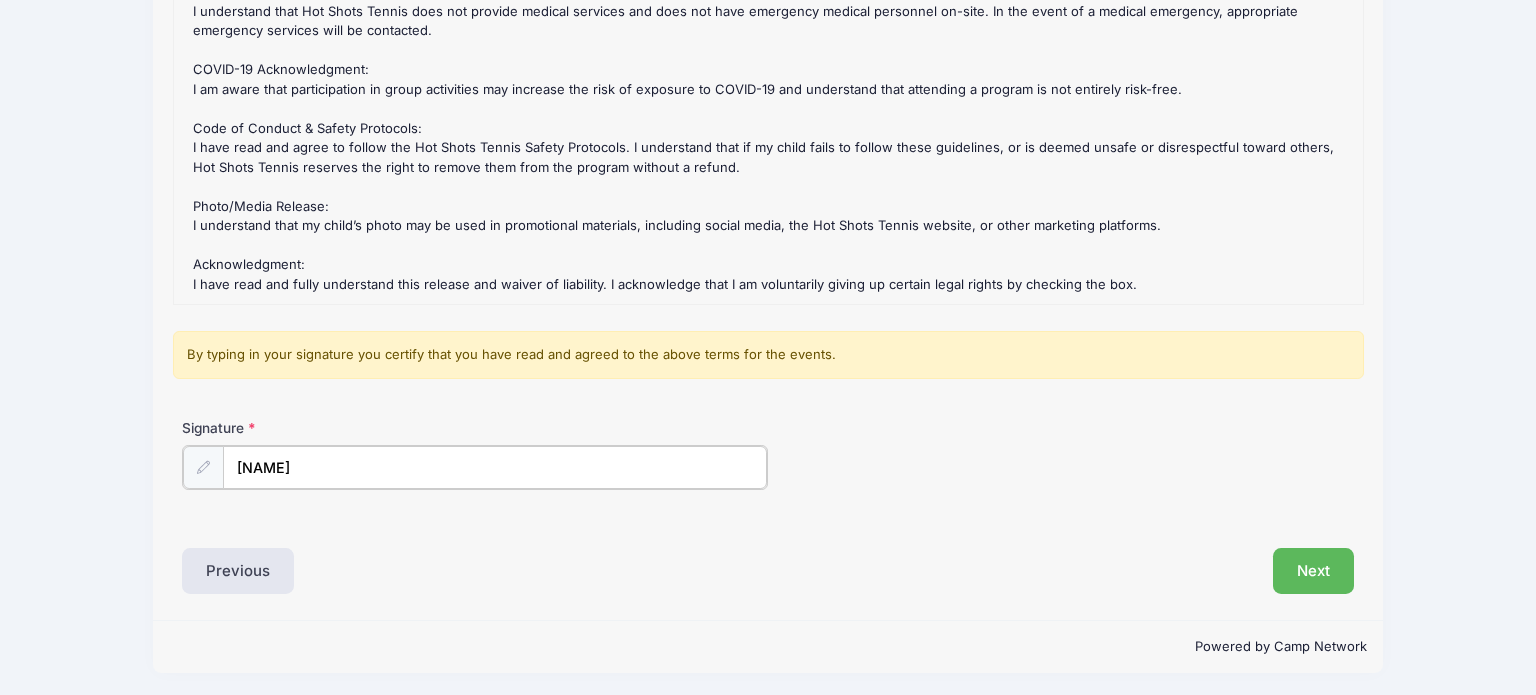 type on "Vernalynn" 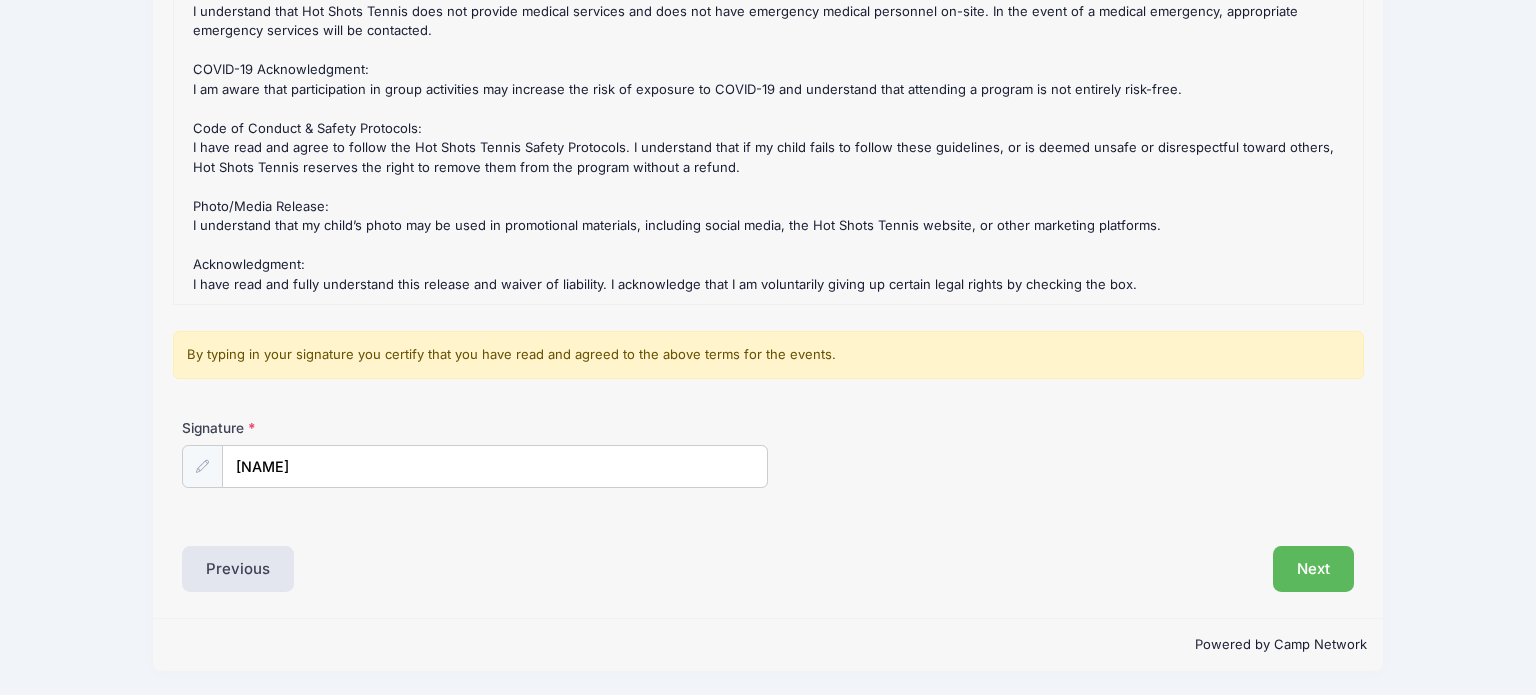 click on "Liability Waivers and Cancellation Policies
Center Street Elementary Mondays 1:30 - 3:00 pm -- Aug/Sept/Oct 2025 Refund Policy :
Rob Gurden:
Group Lesson Policy
Group lessons require a full session commitment (typically 6–8 weeks). We do not offer drop-ins or allow cancellation of individual lessons once enrolled.
If your child misses a class, make-up lessons are not provided.
A minimum of 10 participants is required for the group lesson to take place. If this minimum is not met, you will receive a full refund.
If you choose to withdraw after the first class, no refund will be issued.
If we determine that a child is unsafe to others or consistently disrespectful, we reserve the right to remove them from the program without a refund.
Thank you for your understanding and support of our group programs!
Center Street Elementary Mondays 1:30 - 3:00 pm -- Aug/Sept/Oct 2025 Waiver(s) :
Signature" at bounding box center (768, 273) 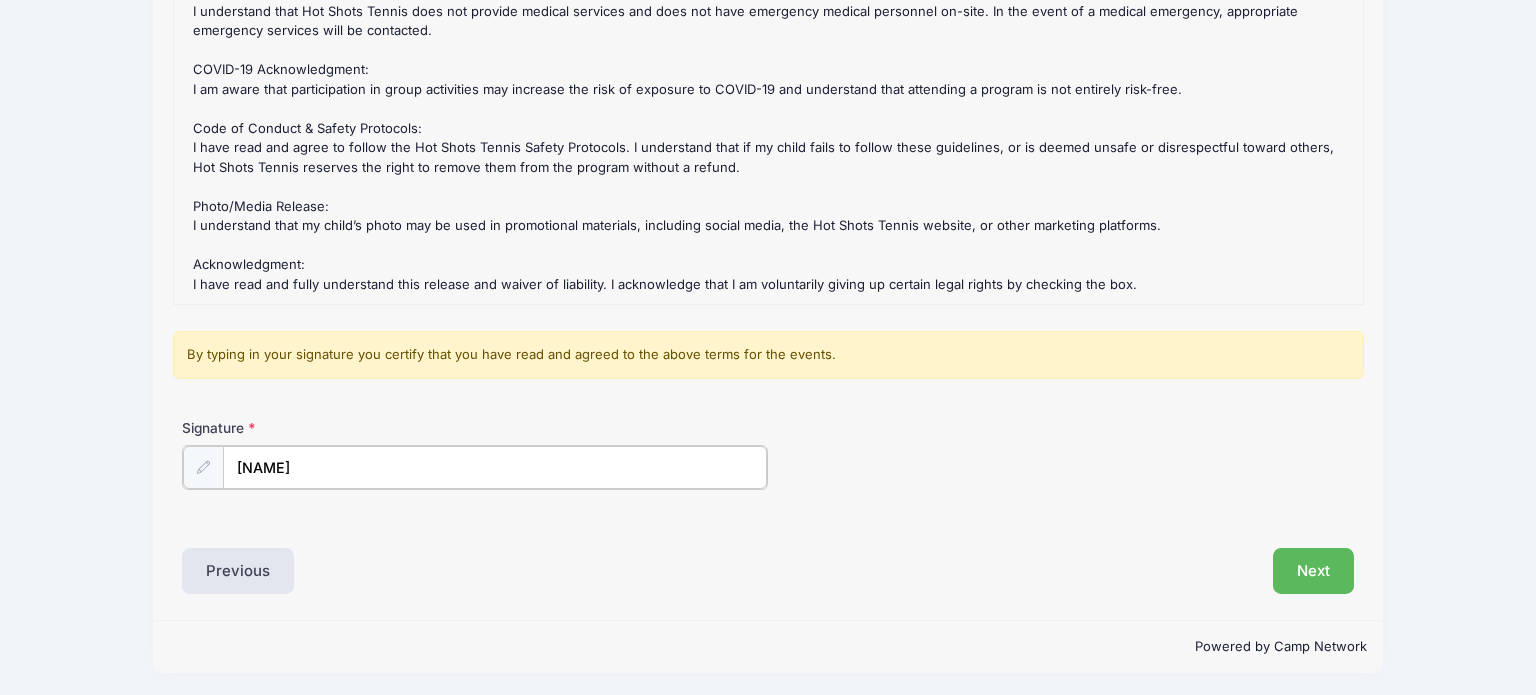 click on "VERNALYNN Chun" at bounding box center (495, 467) 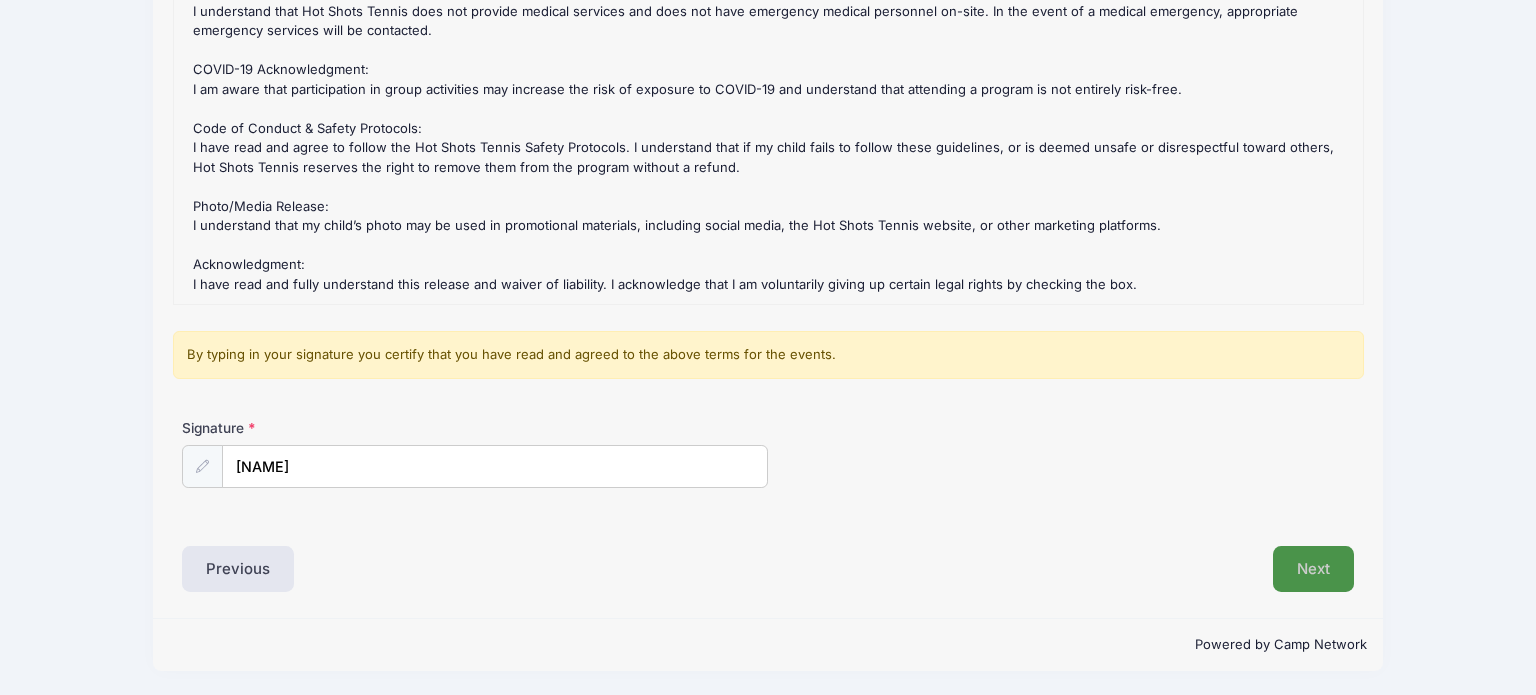 click on "Next" at bounding box center [1313, 569] 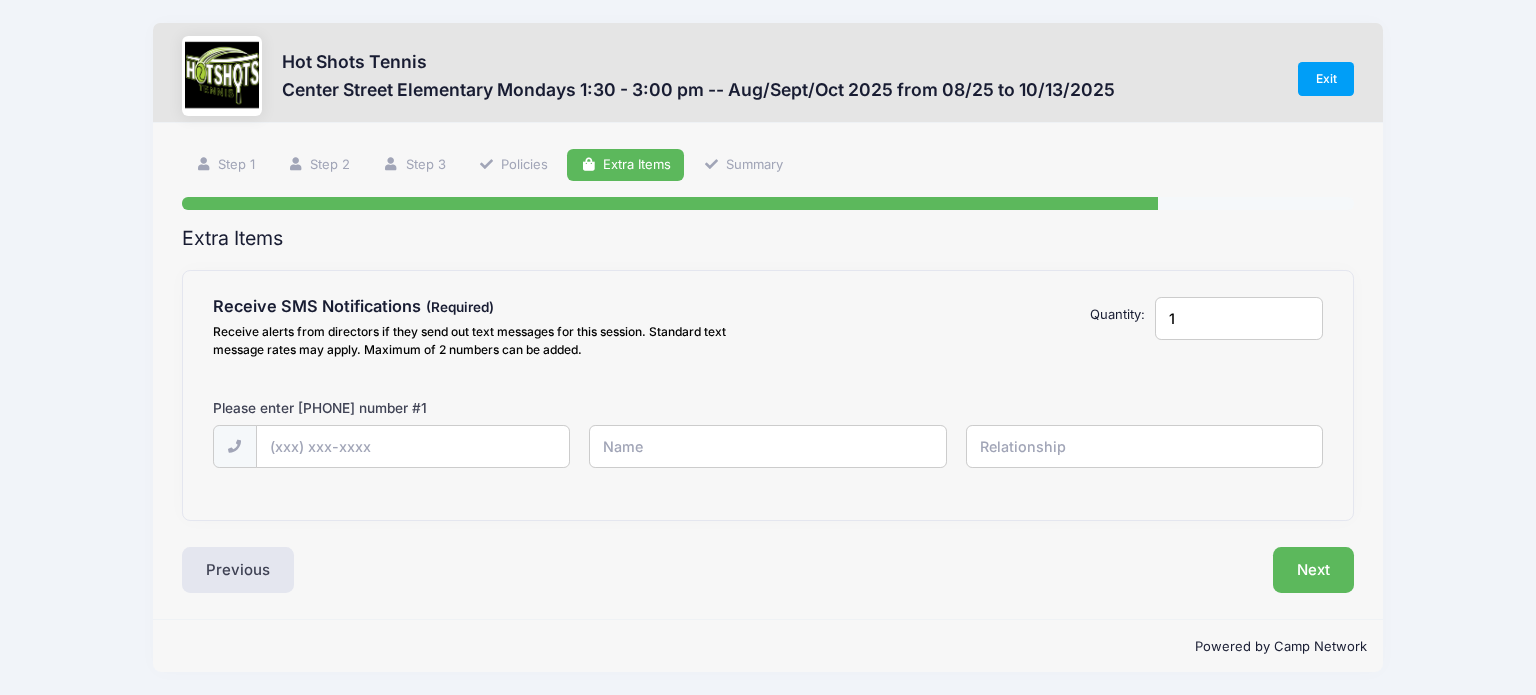 scroll, scrollTop: 0, scrollLeft: 0, axis: both 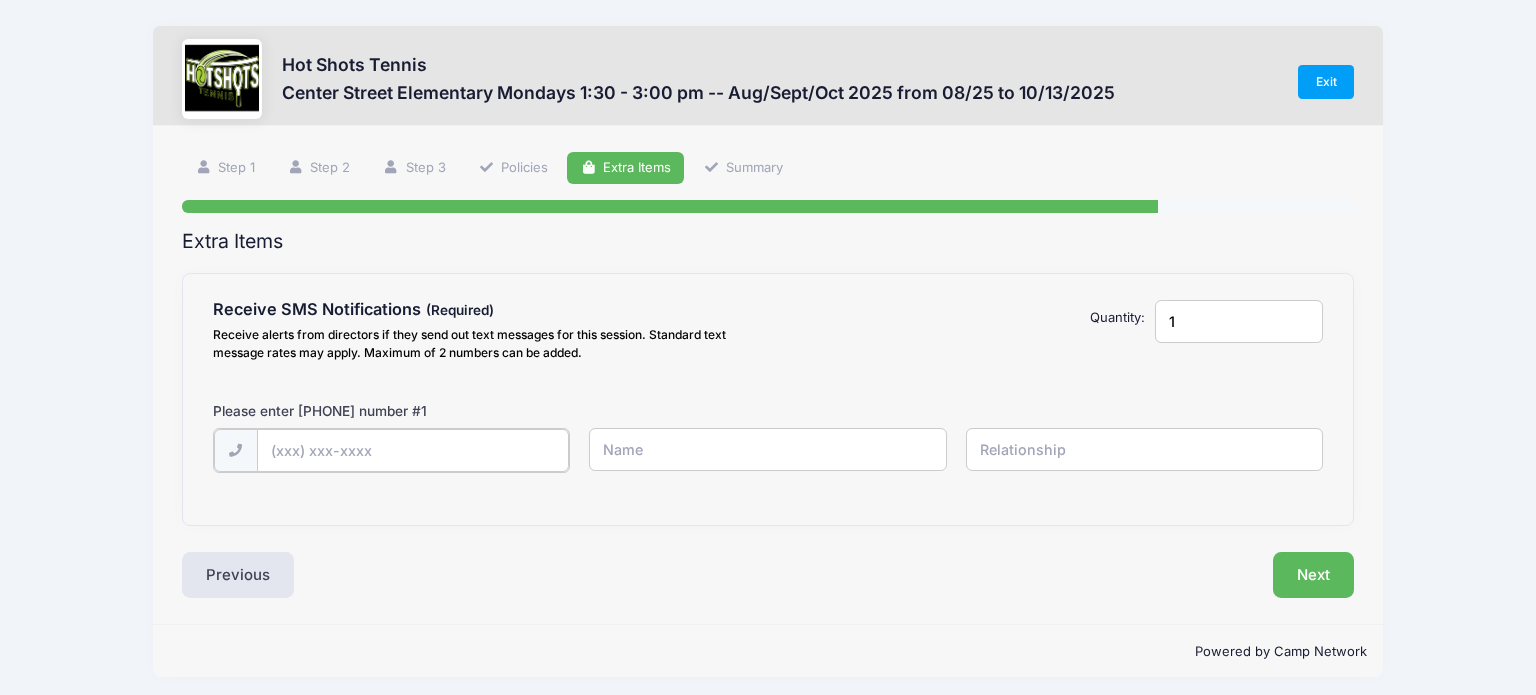 click at bounding box center (0, 0) 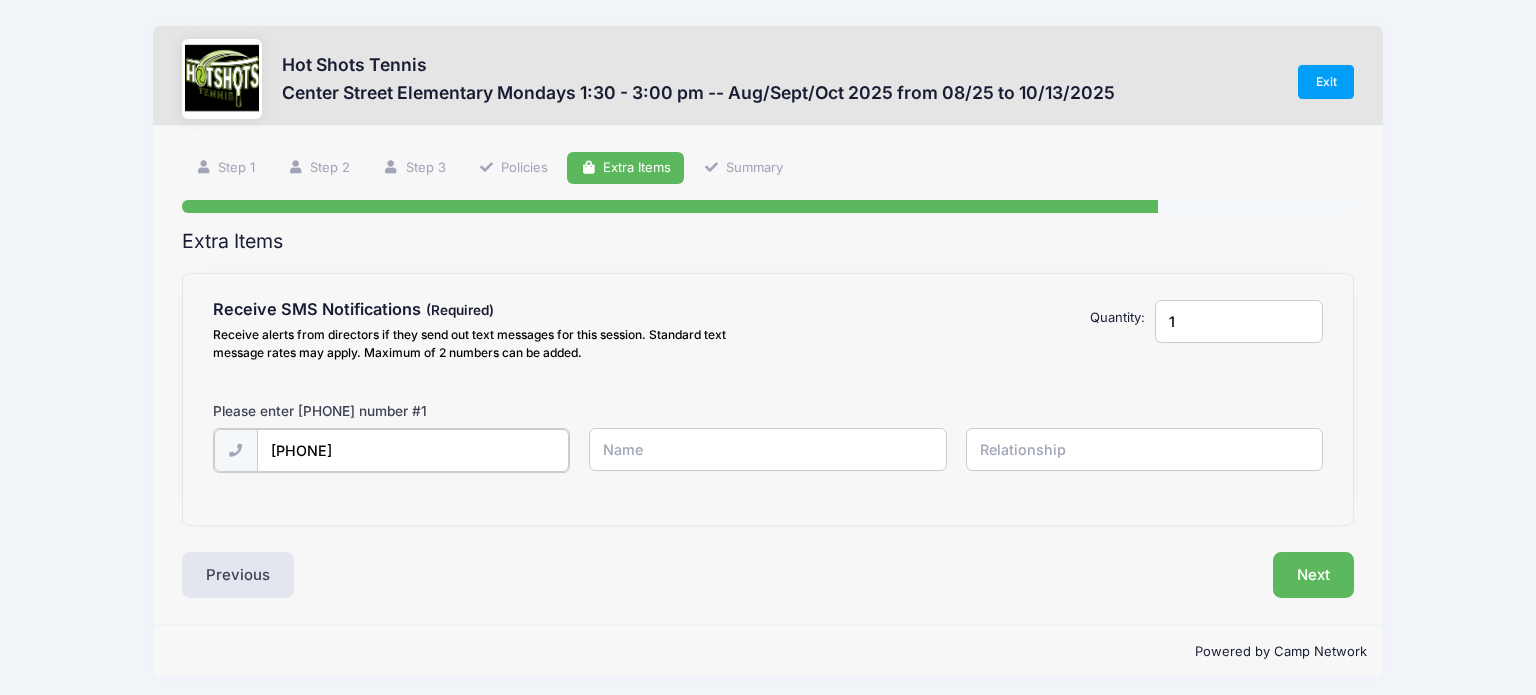 type on "(310) 710-1494" 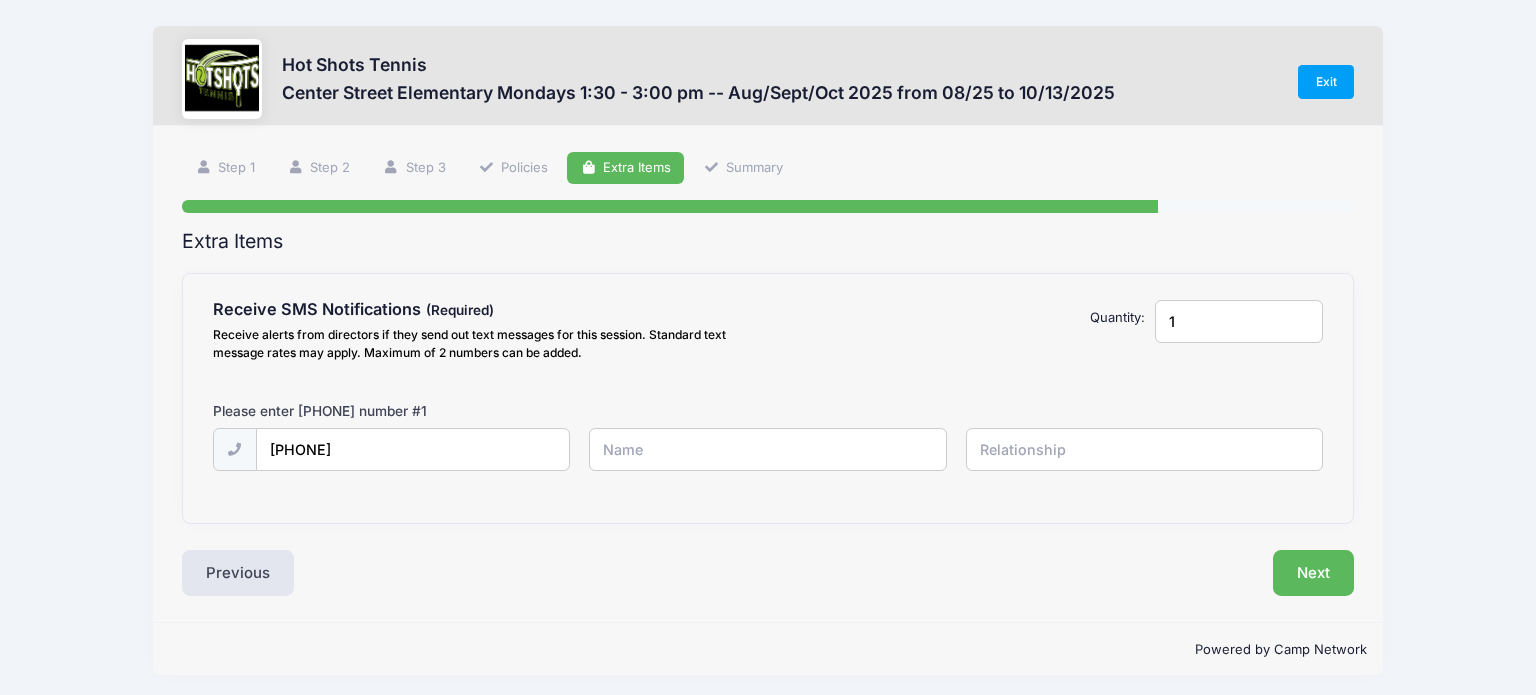 click at bounding box center (0, 0) 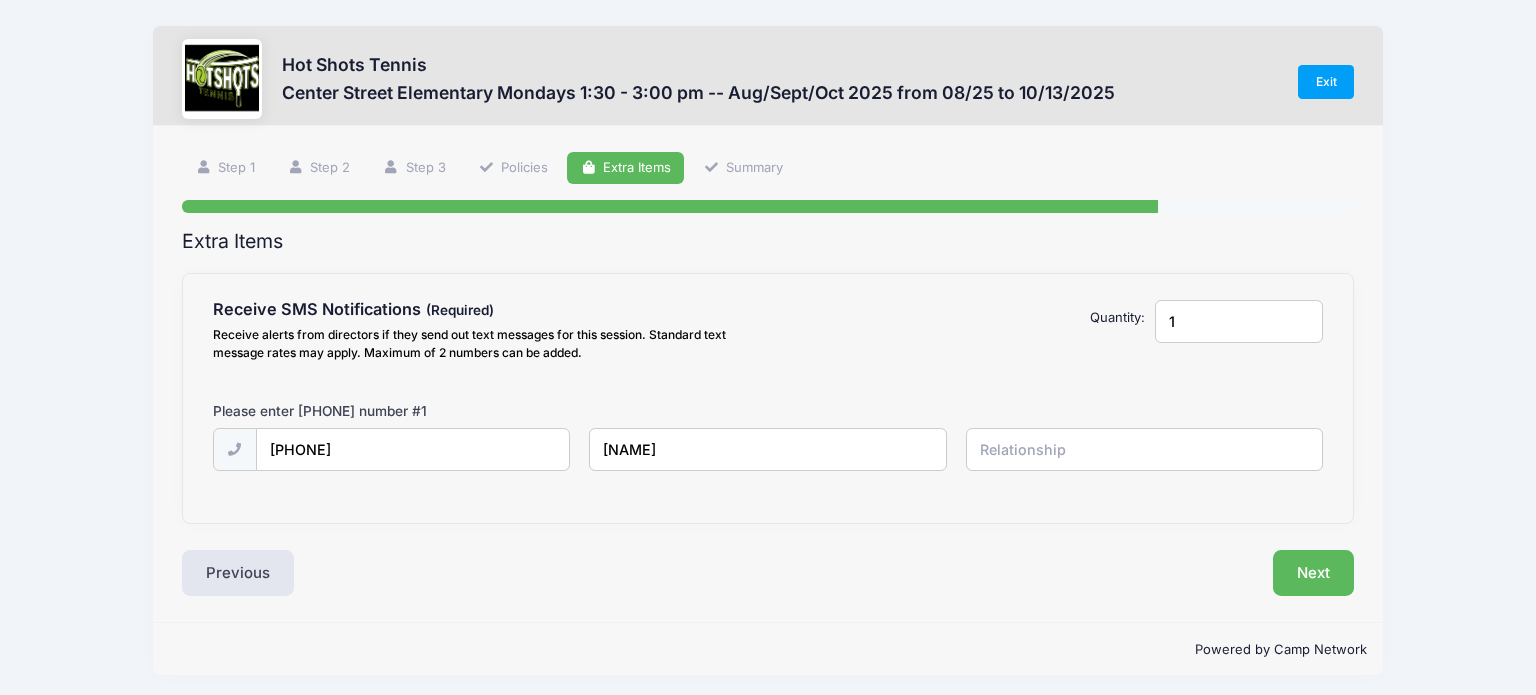 type on "Verna Chun" 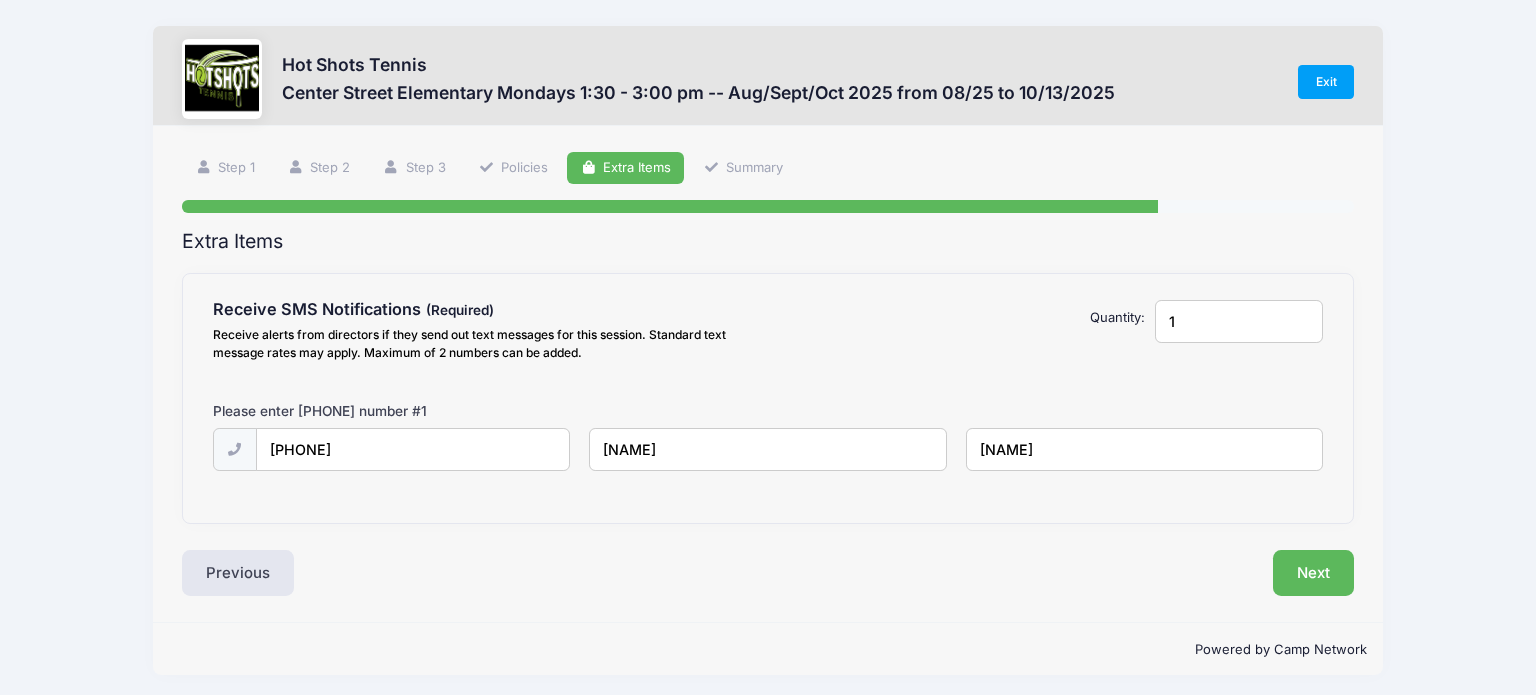 type on "Mother" 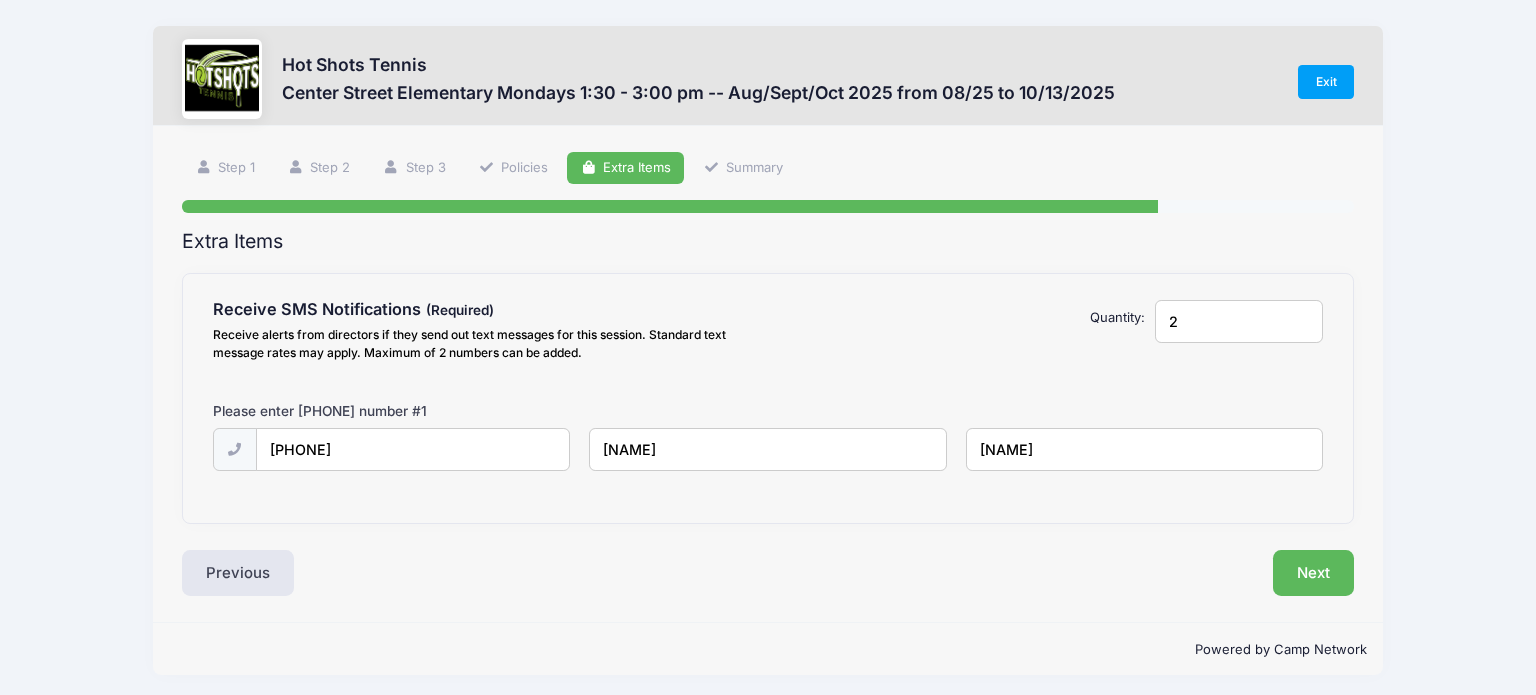 click on "2" at bounding box center (1239, 321) 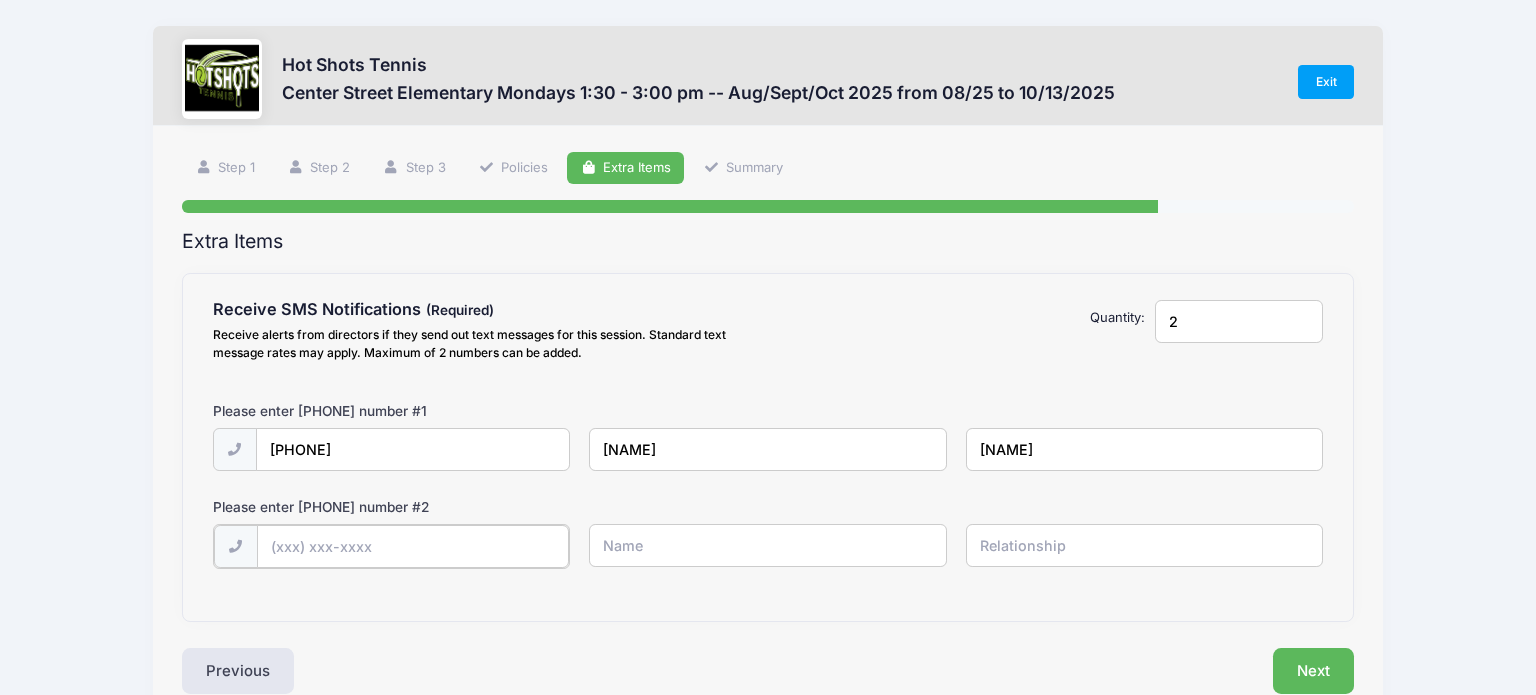 click at bounding box center (0, 0) 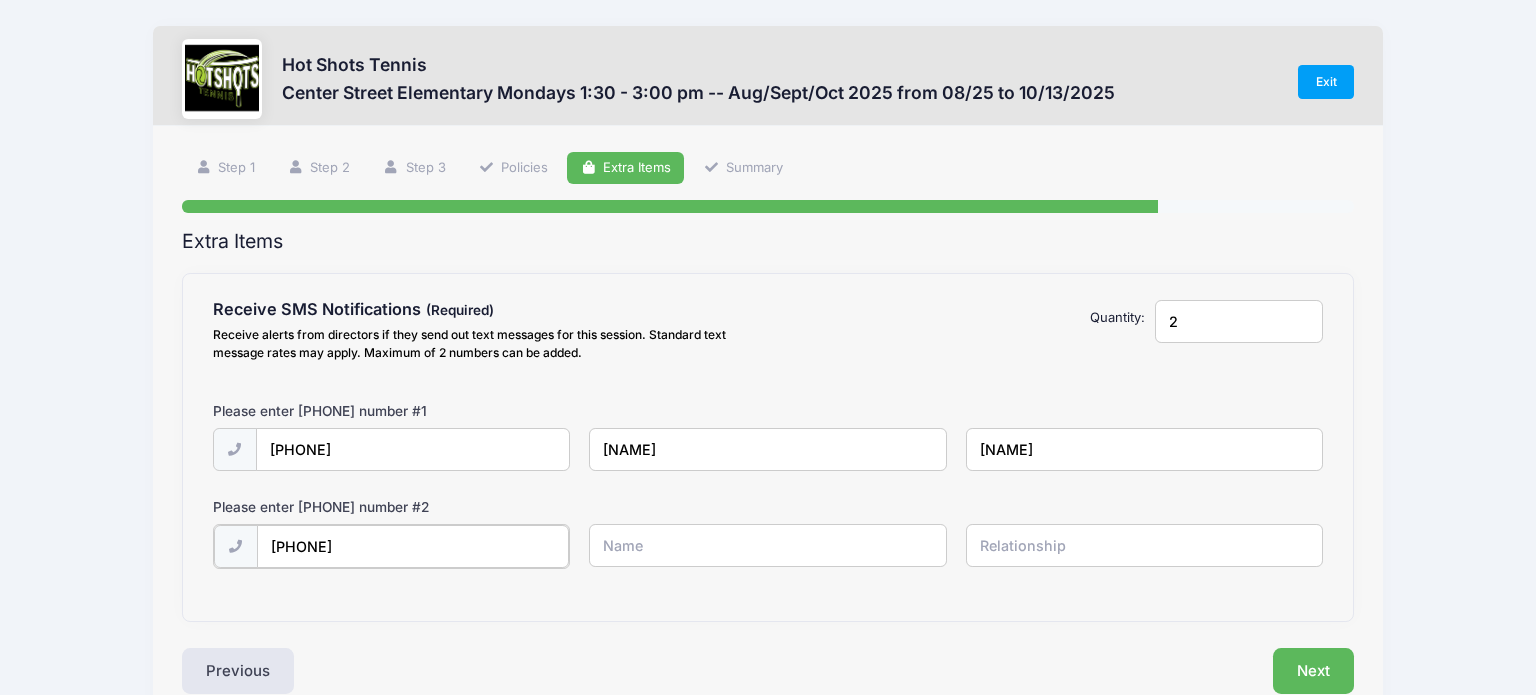 type on "(310) 701-7859" 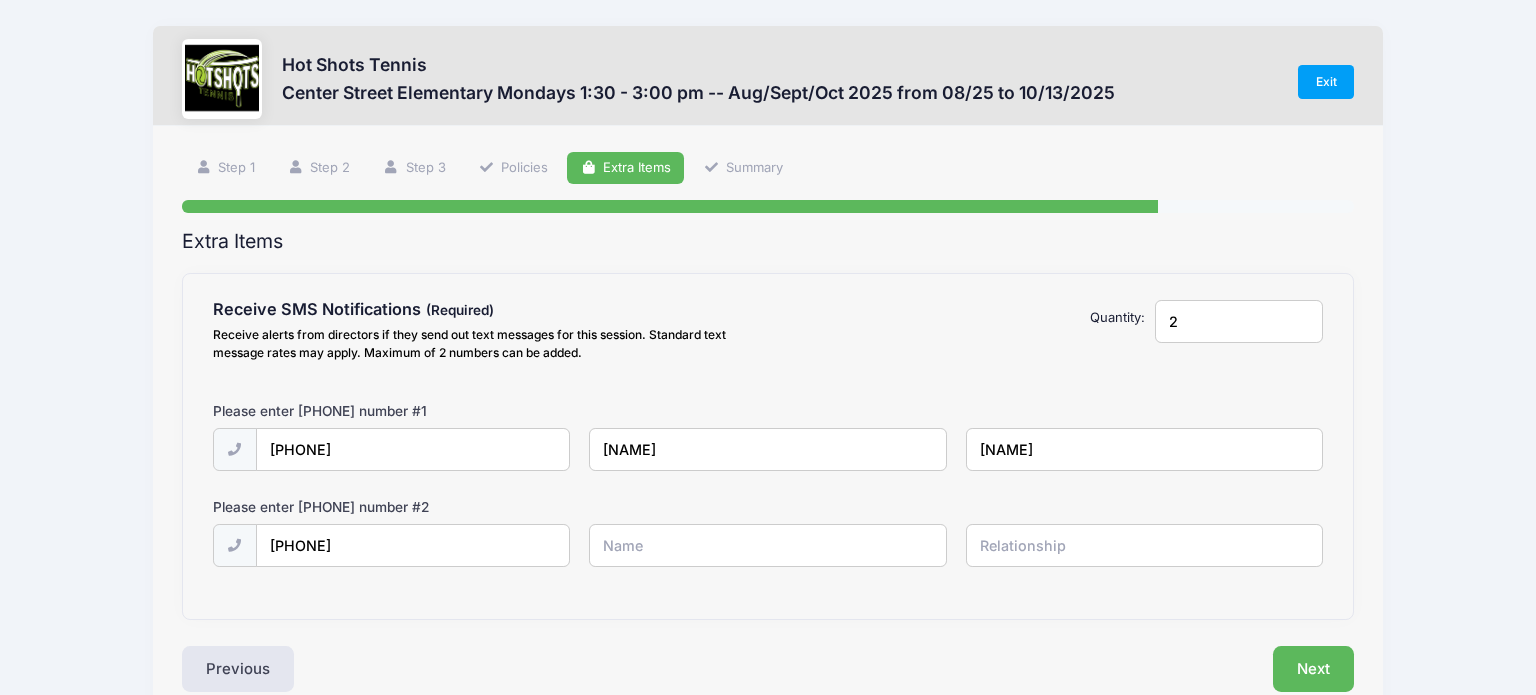 click at bounding box center (0, 0) 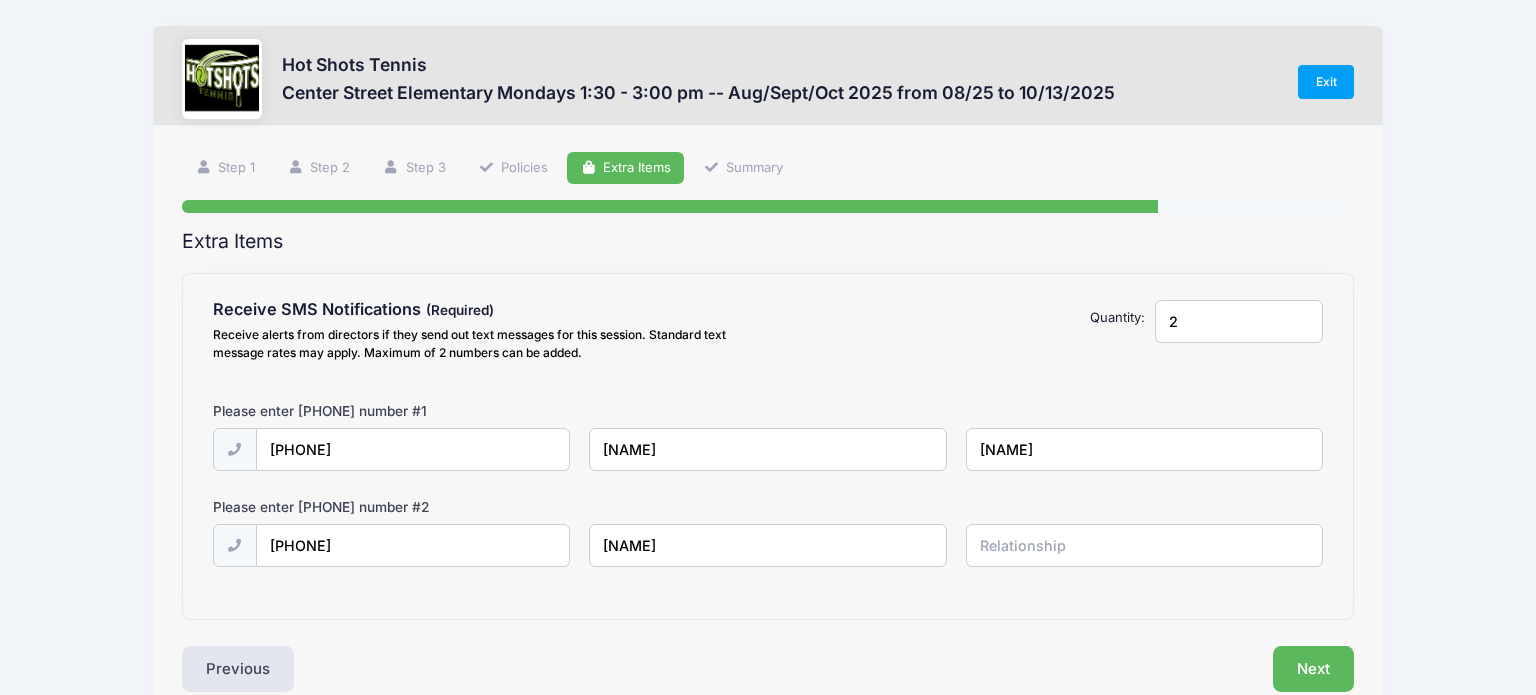 type on "Robert Yuen" 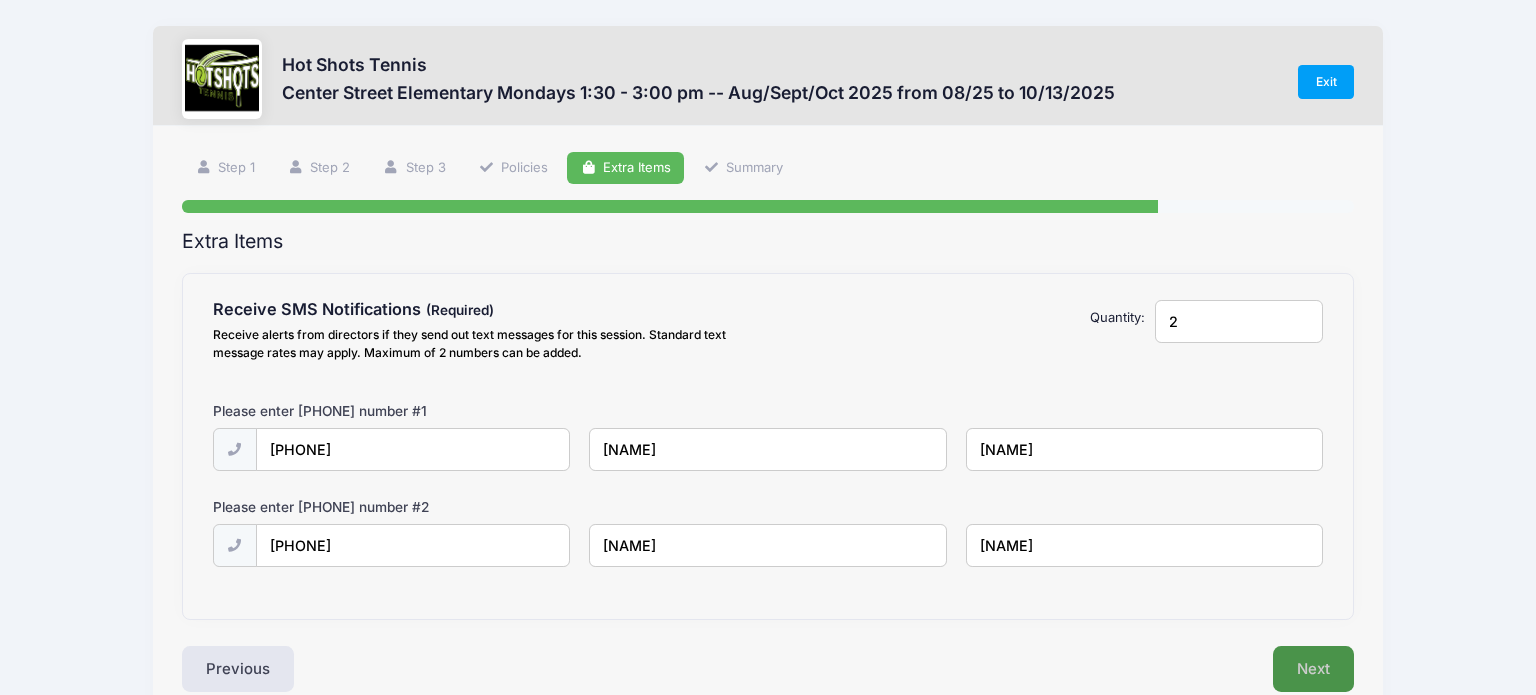 type on "Father" 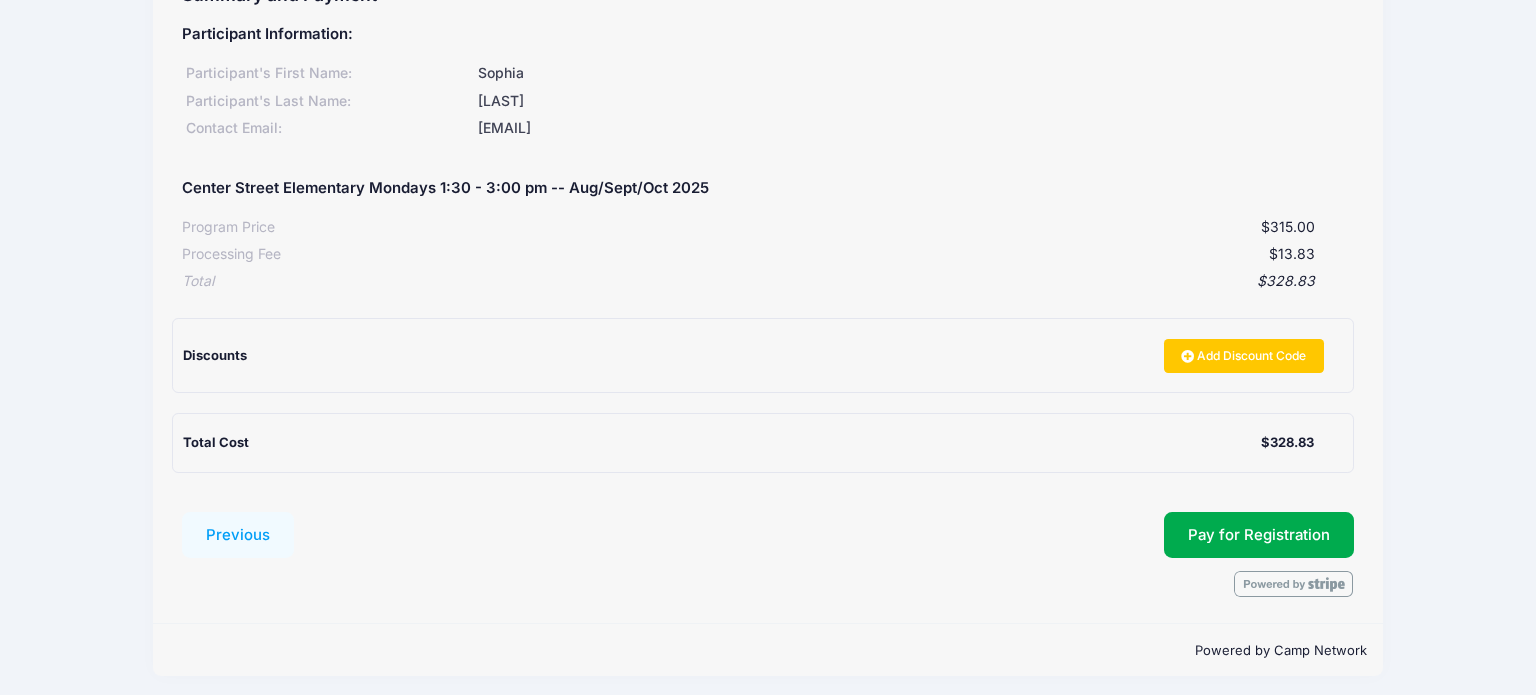 scroll, scrollTop: 252, scrollLeft: 0, axis: vertical 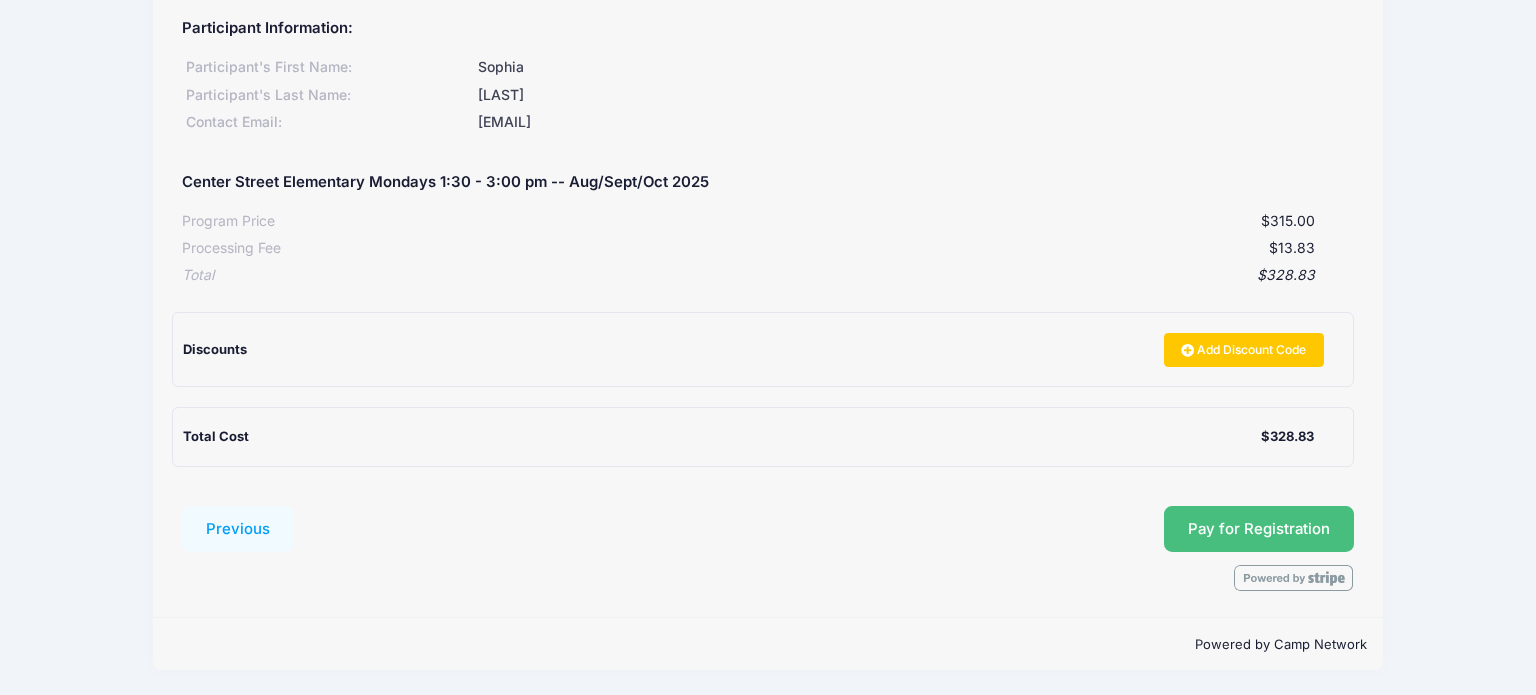 click on "Pay for Registration" at bounding box center [1259, 529] 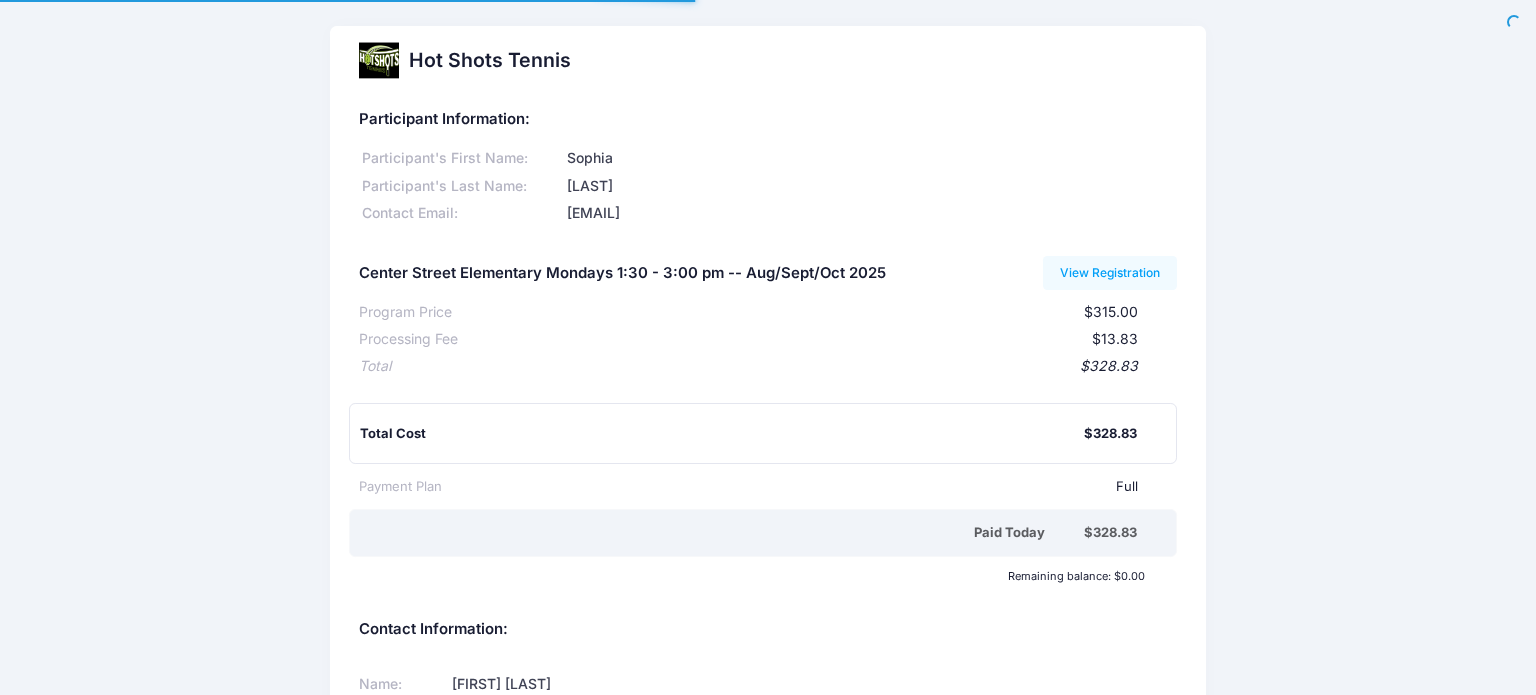 scroll, scrollTop: 0, scrollLeft: 0, axis: both 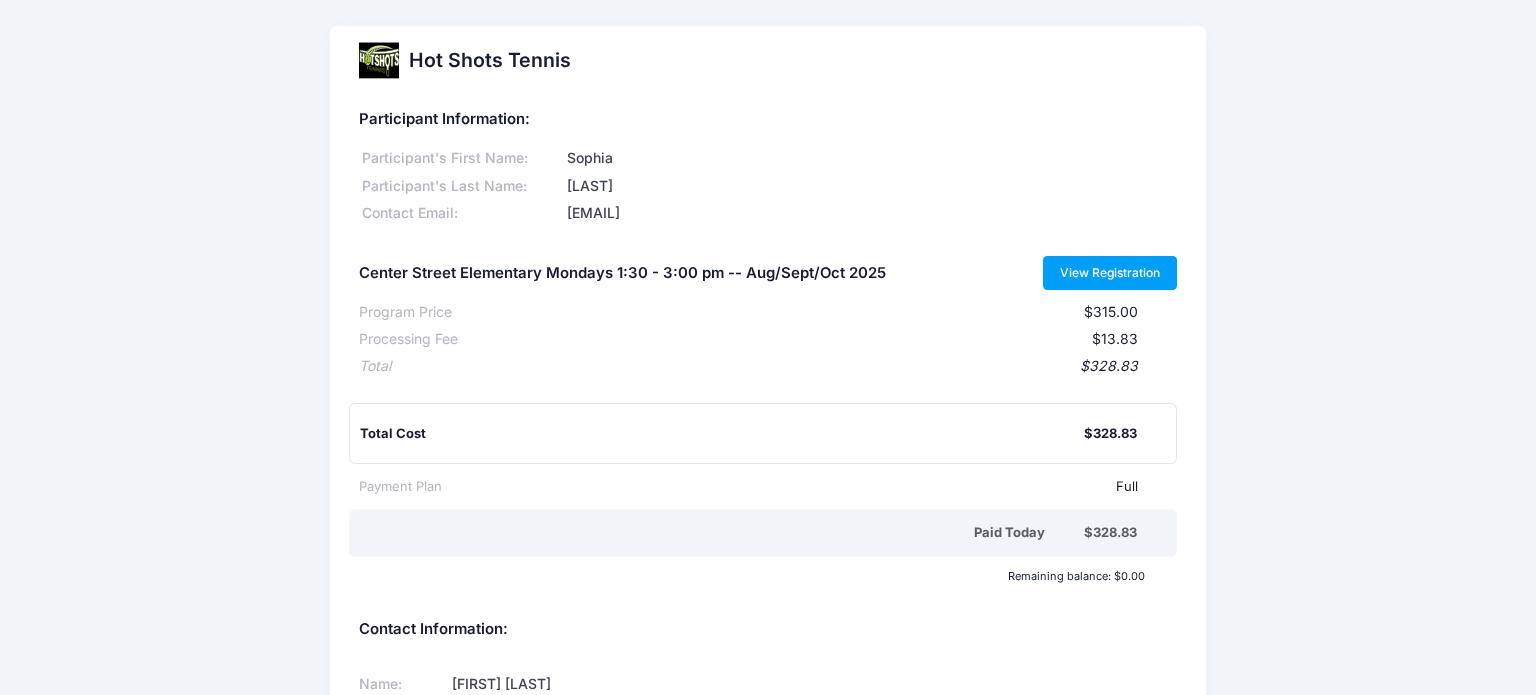 click on "View Registration" at bounding box center (1110, 273) 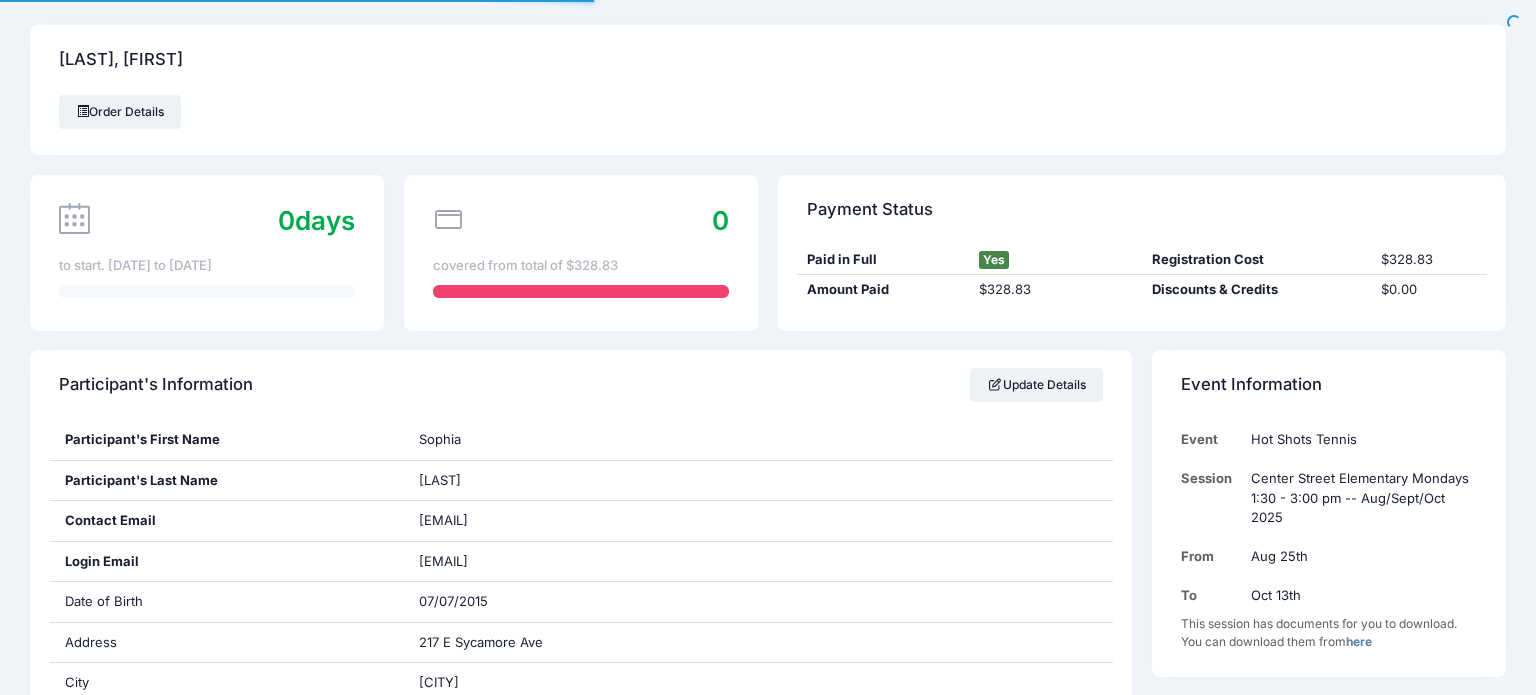 scroll, scrollTop: 0, scrollLeft: 0, axis: both 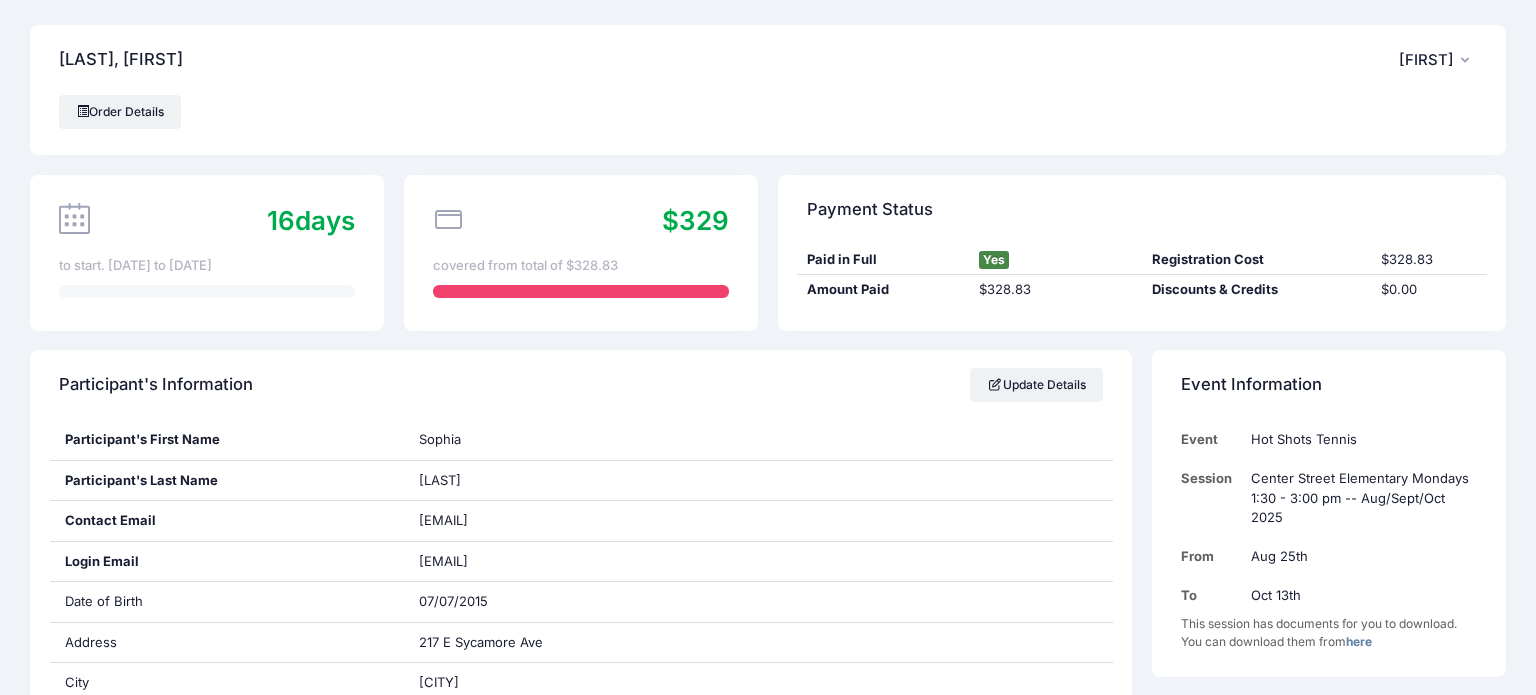 click on "Vernalynn Chun" at bounding box center [1426, 60] 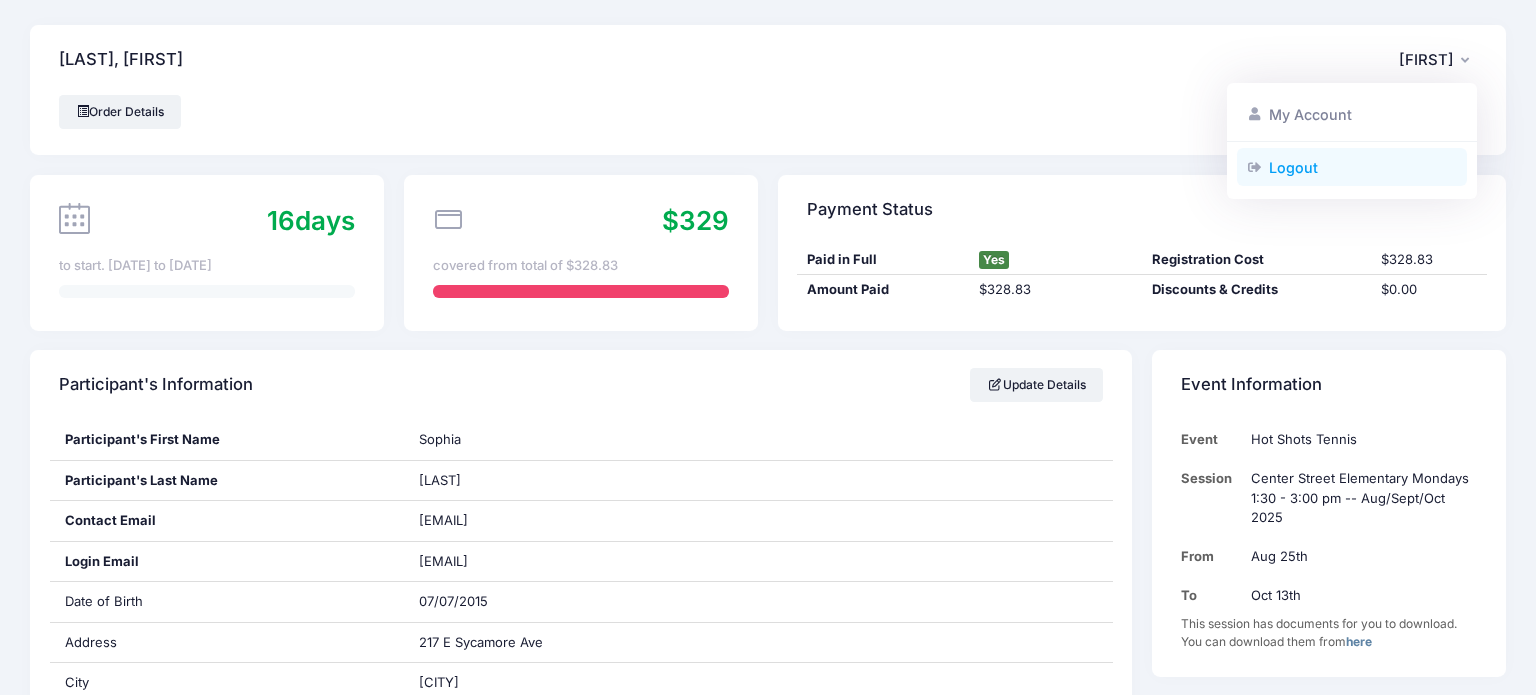click on "Logout" at bounding box center [1352, 167] 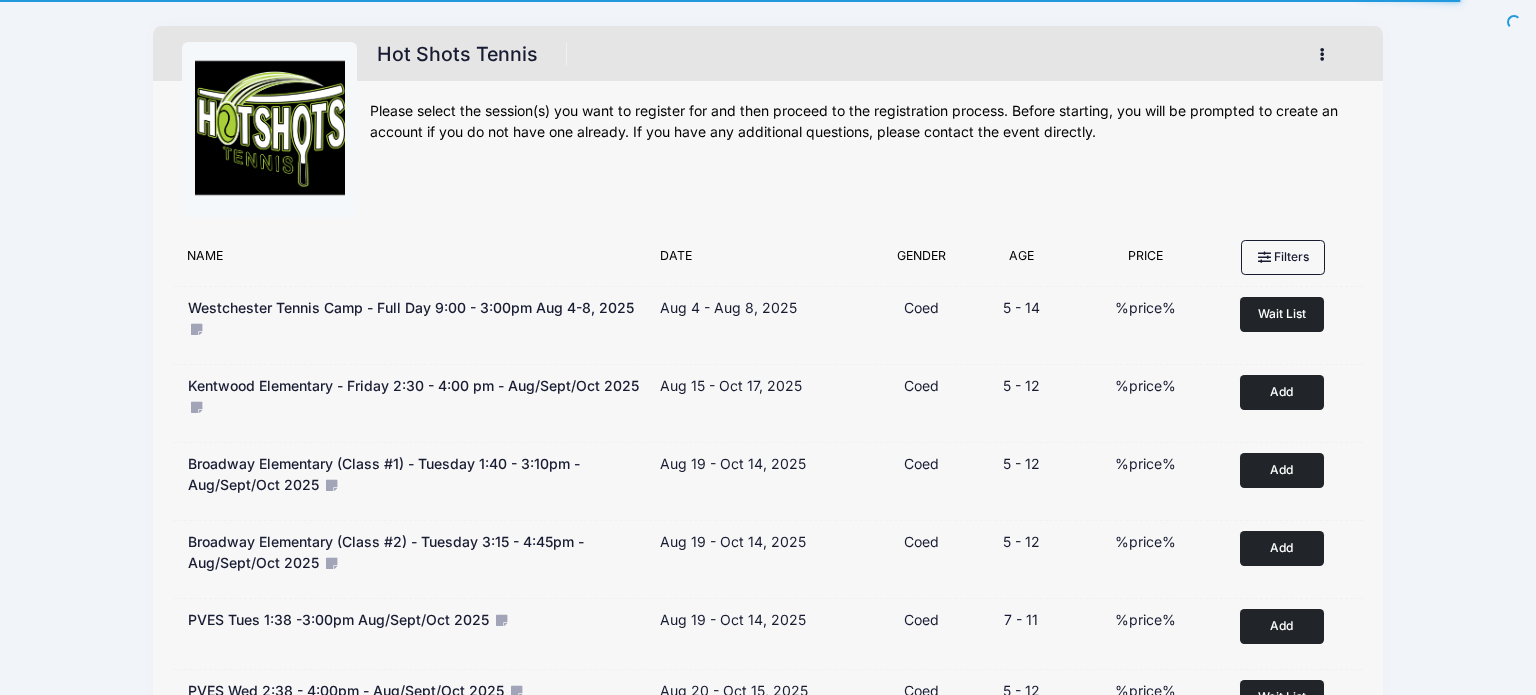 scroll, scrollTop: 376, scrollLeft: 0, axis: vertical 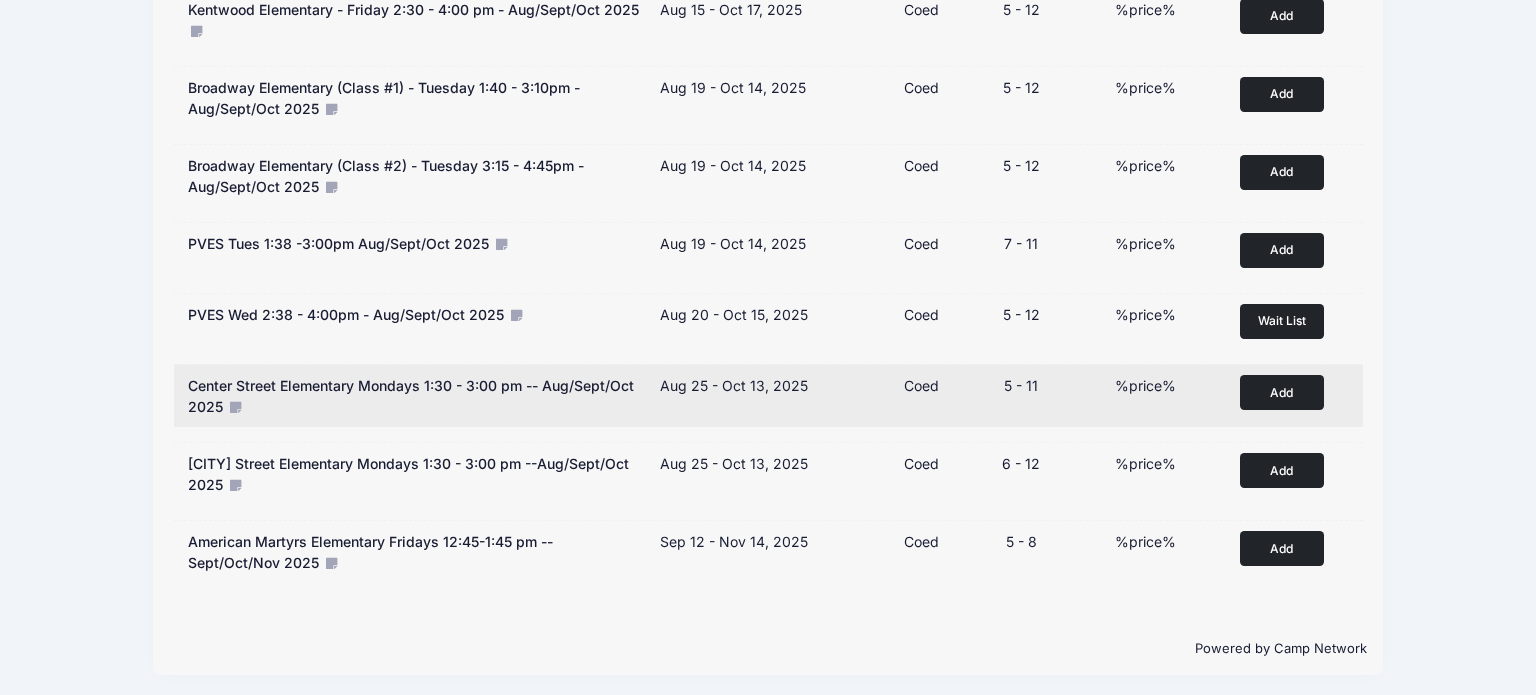 click on "Center Street Elementary Mondays 1:30 - 3:00 pm -- Aug/Sept/Oct 2025" at bounding box center [411, 396] 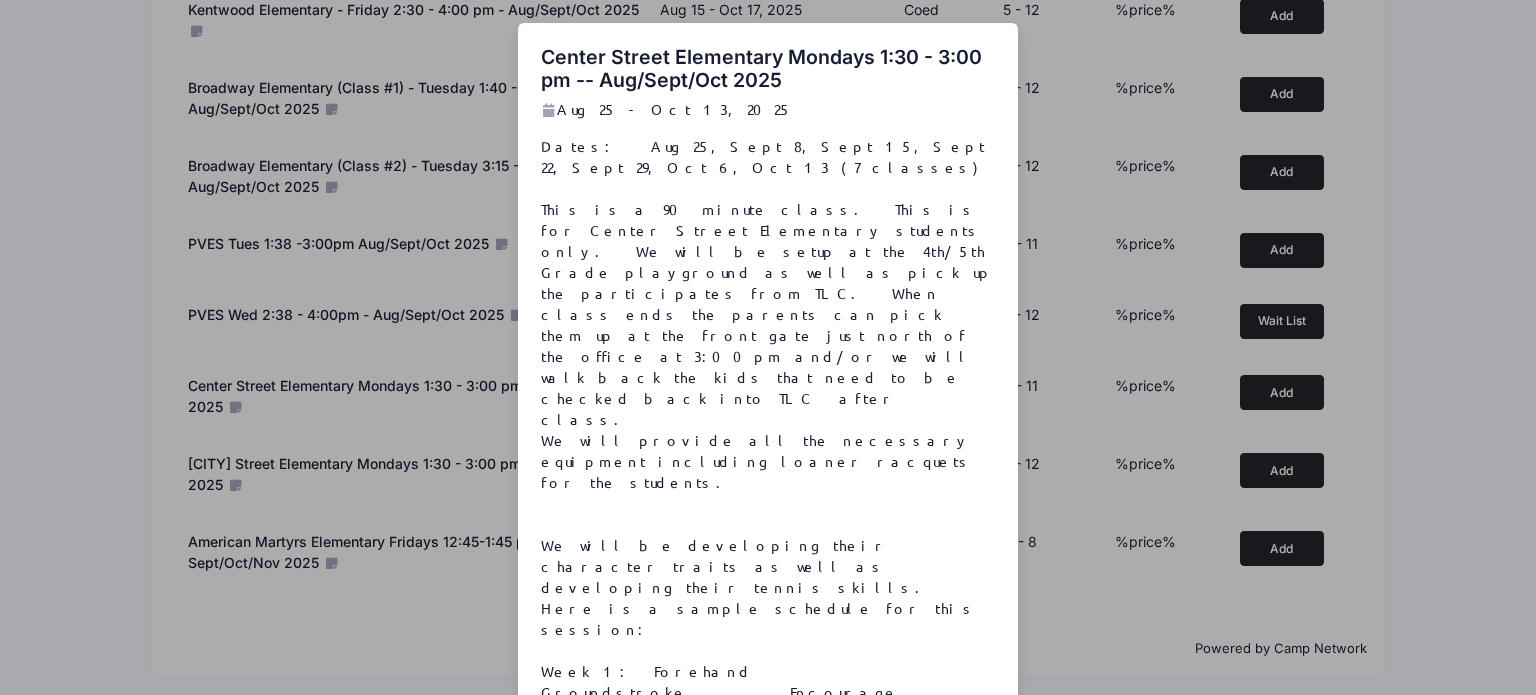 click on "Close" at bounding box center (955, 863) 